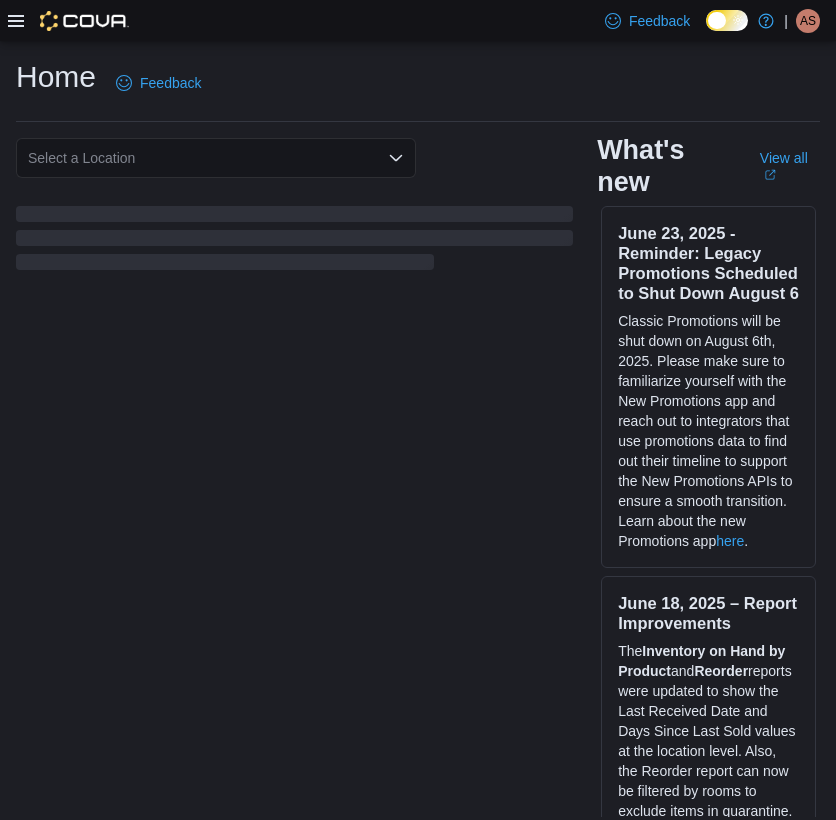 scroll, scrollTop: 0, scrollLeft: 0, axis: both 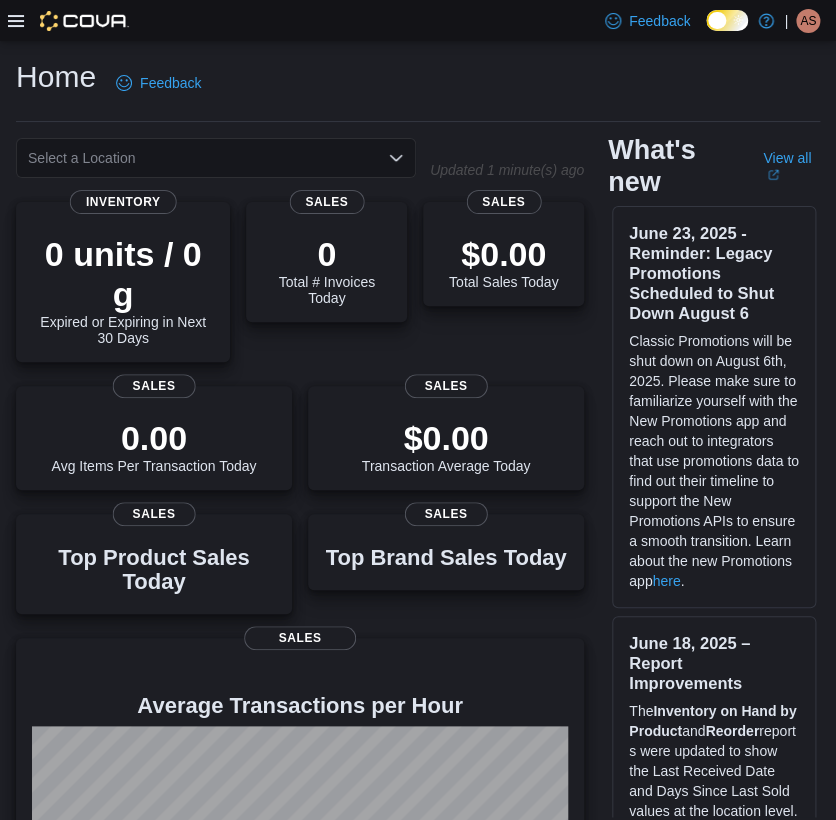 click 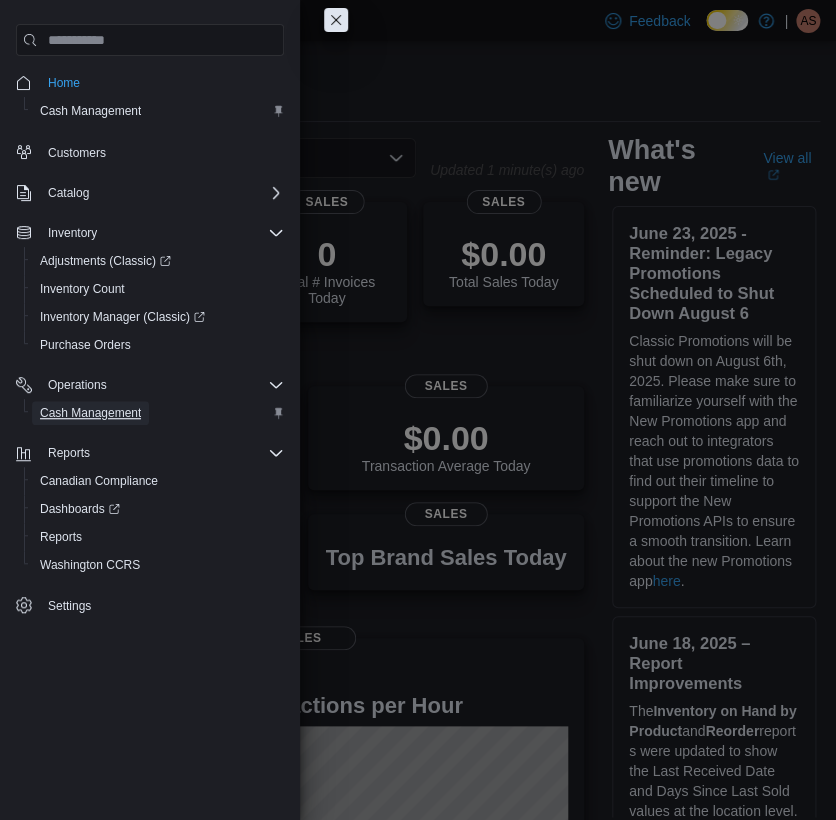 click on "Cash Management" at bounding box center (90, 413) 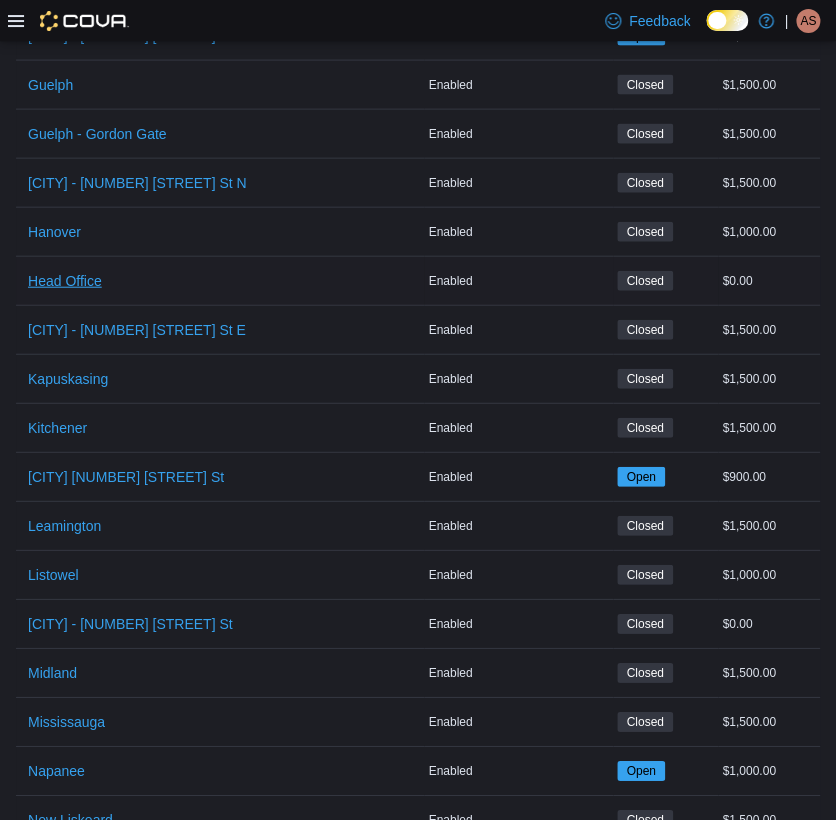 scroll, scrollTop: 1000, scrollLeft: 0, axis: vertical 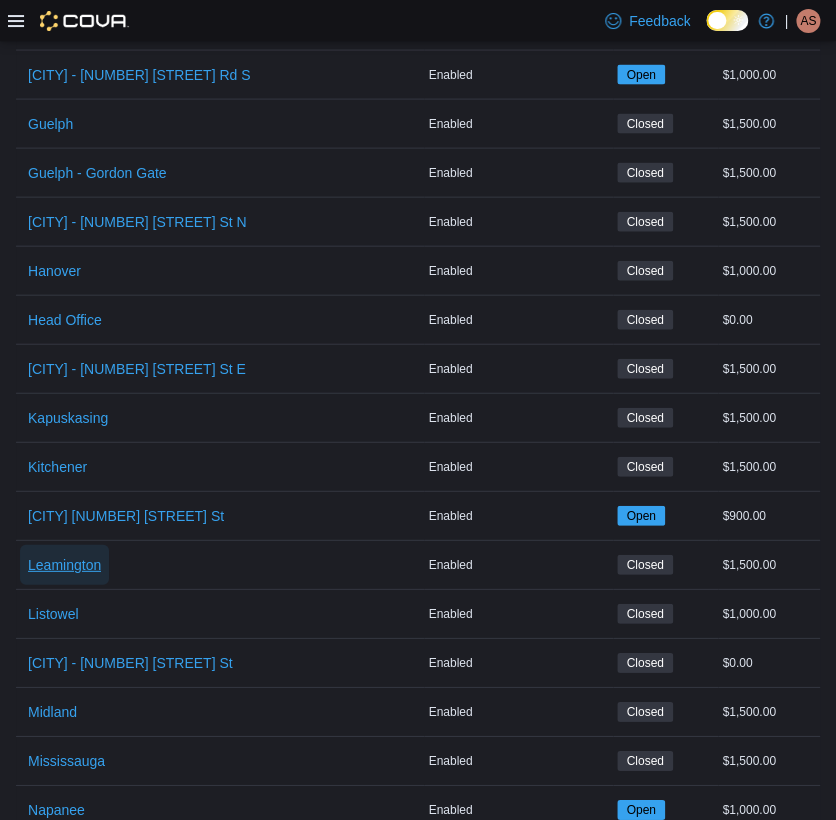 drag, startPoint x: 72, startPoint y: 558, endPoint x: 74, endPoint y: 544, distance: 14.142136 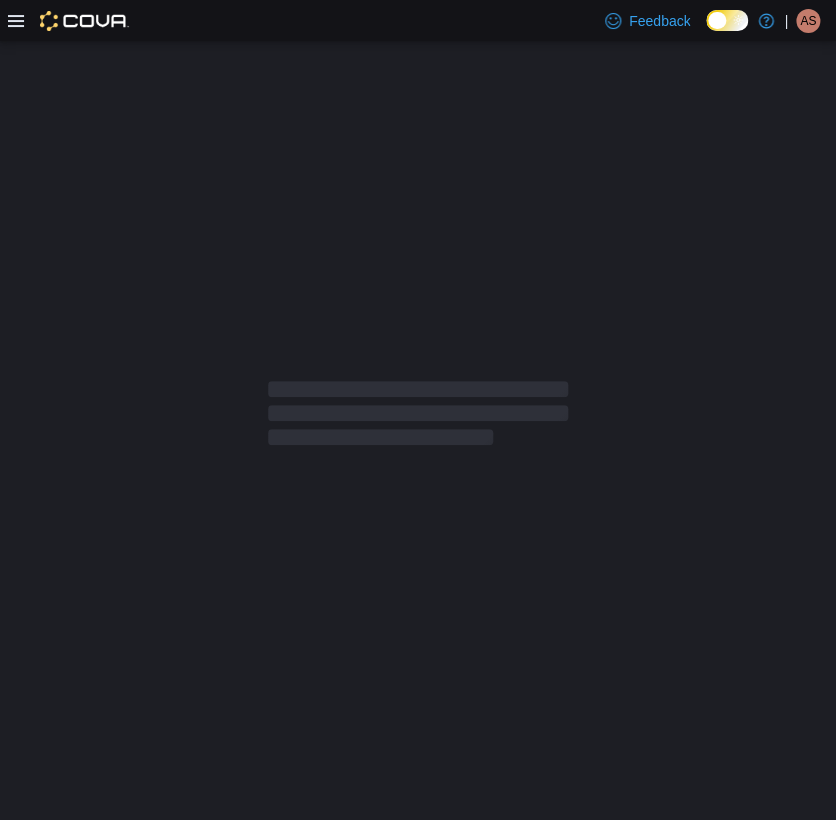 scroll, scrollTop: 0, scrollLeft: 0, axis: both 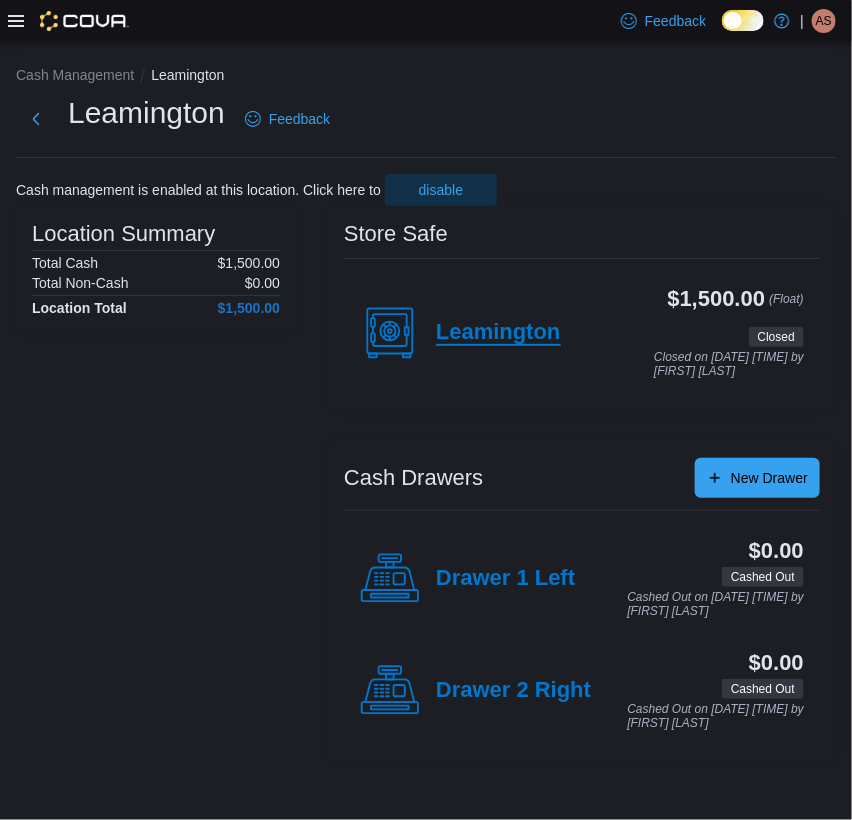 click on "Leamington" at bounding box center (498, 333) 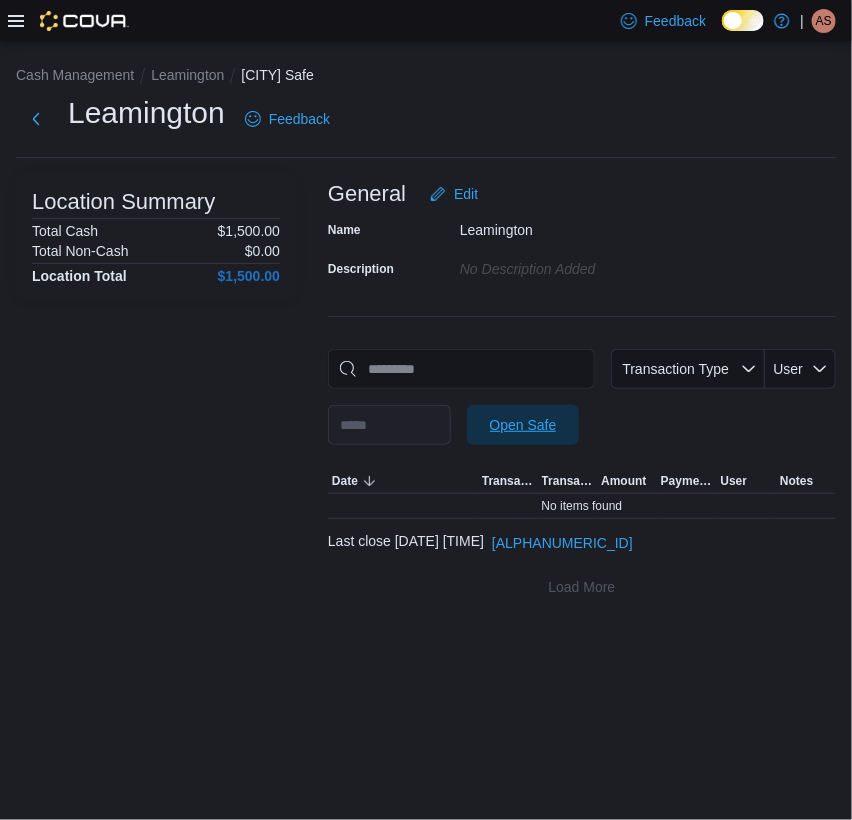click on "Open Safe" at bounding box center [523, 425] 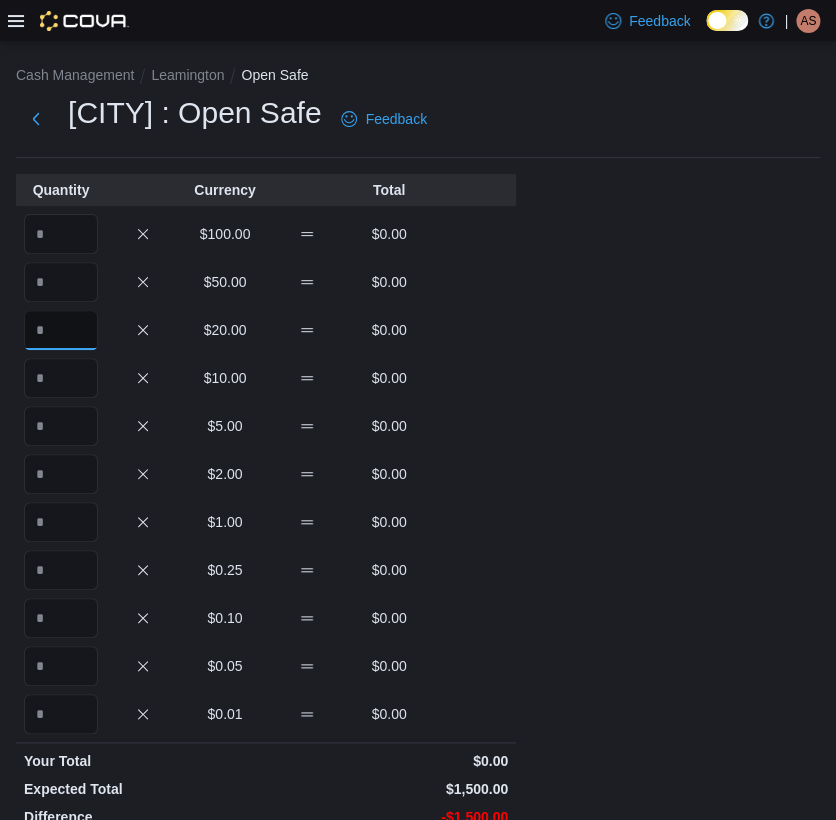 click at bounding box center (61, 330) 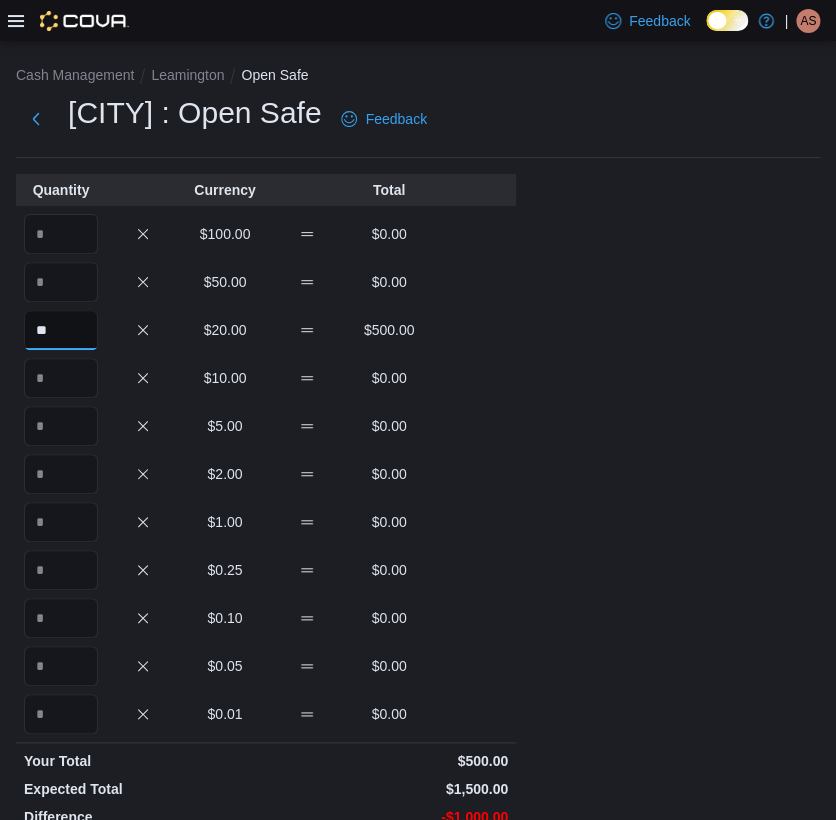 type on "**" 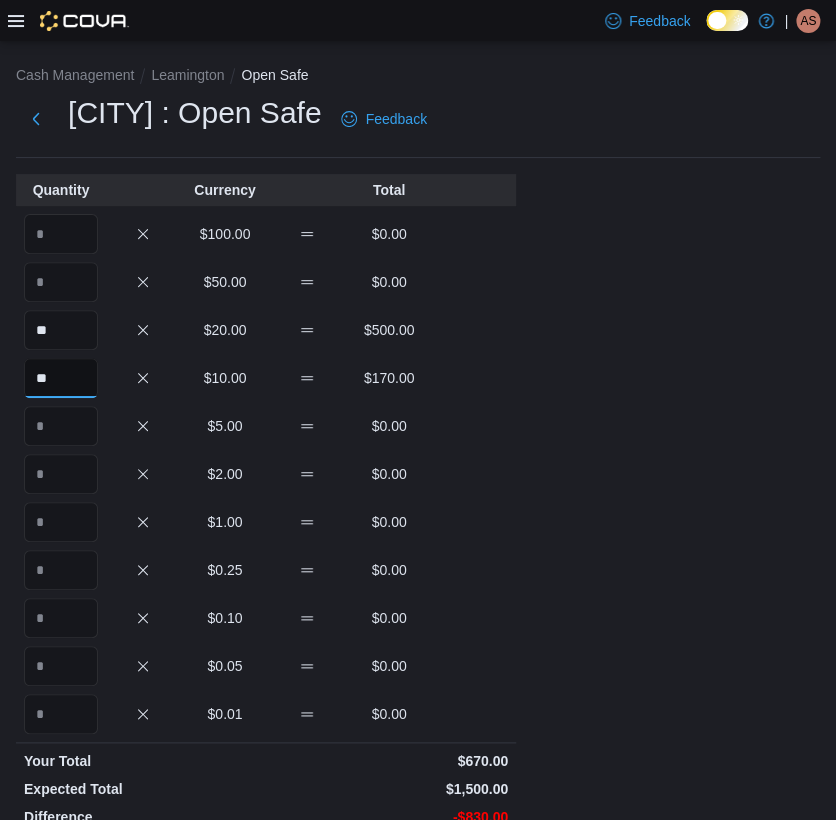 type on "**" 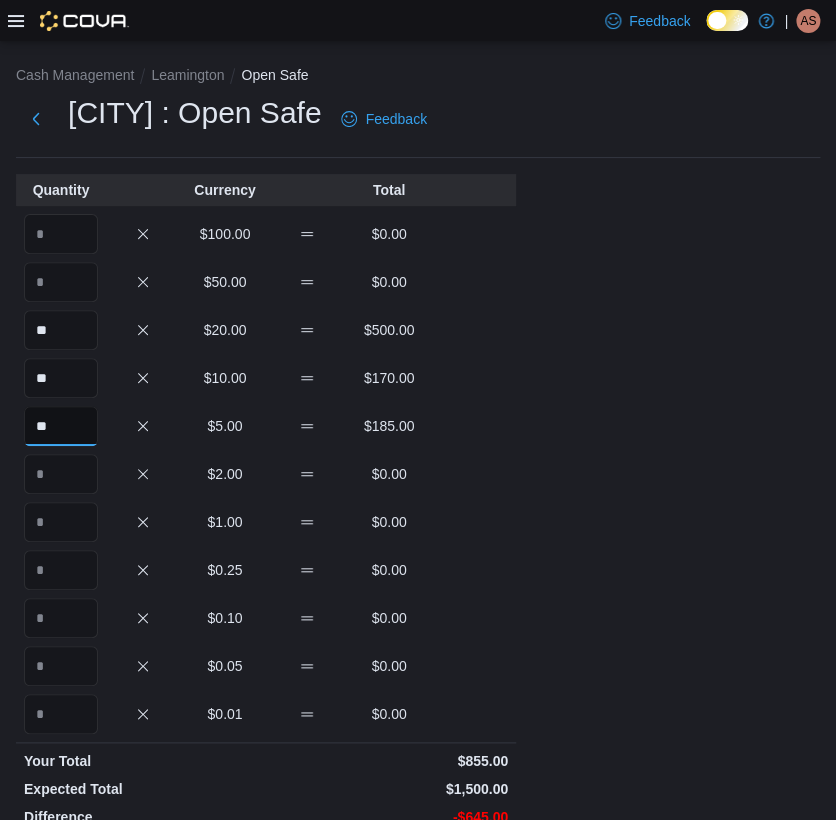 type on "**" 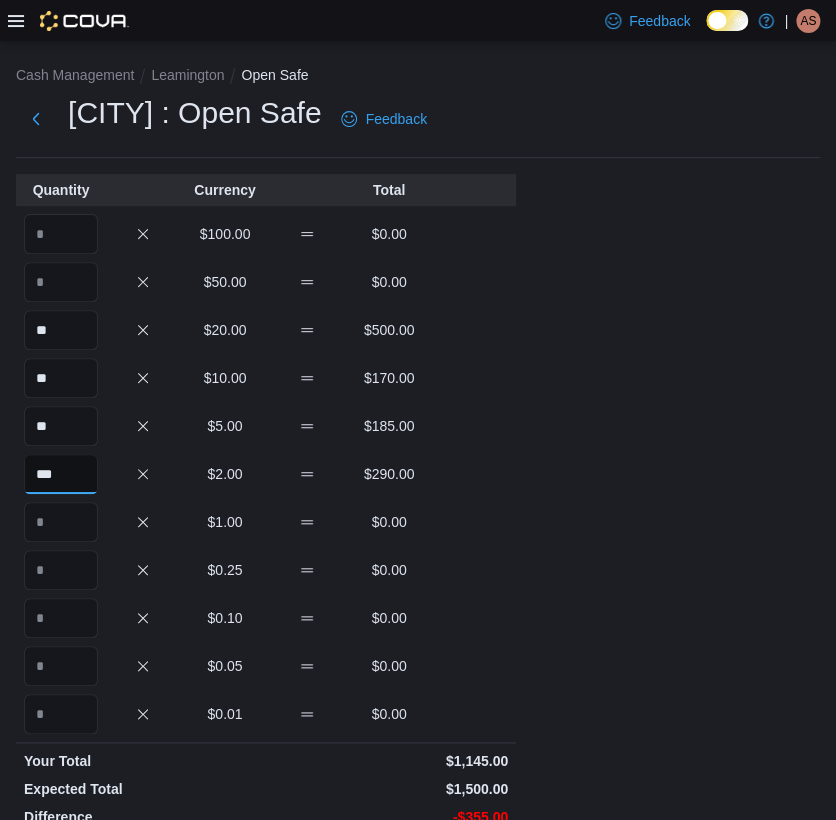 type on "***" 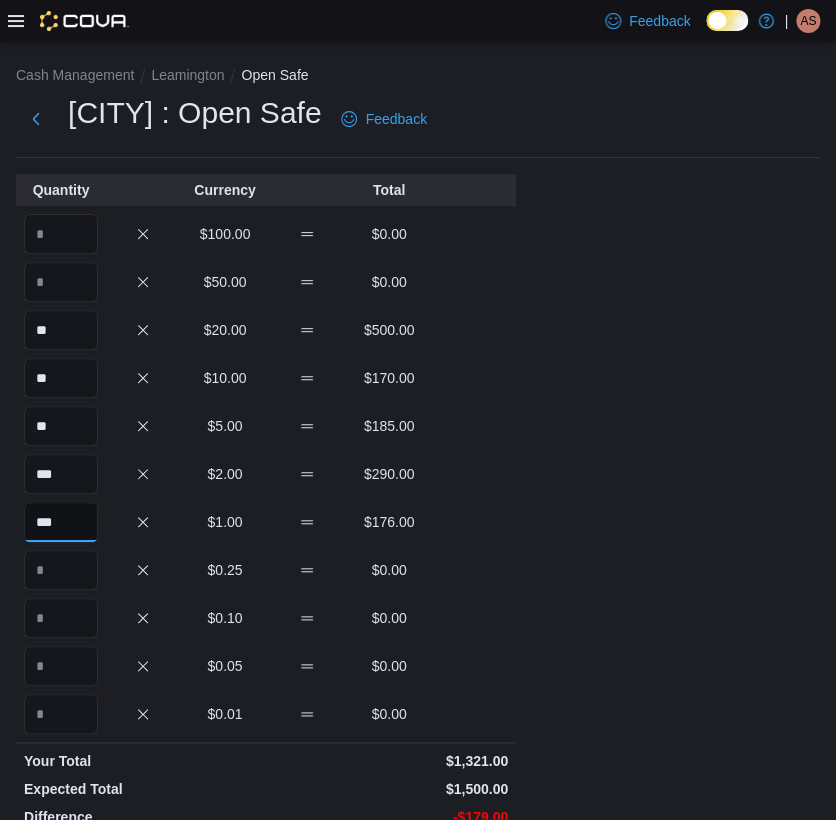 type on "***" 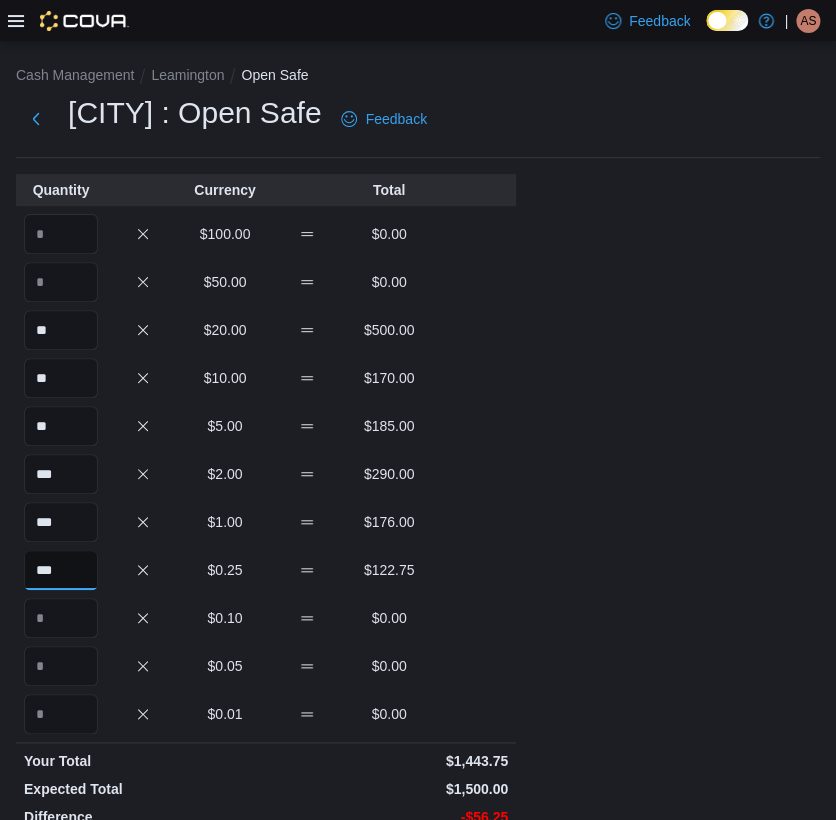 type on "***" 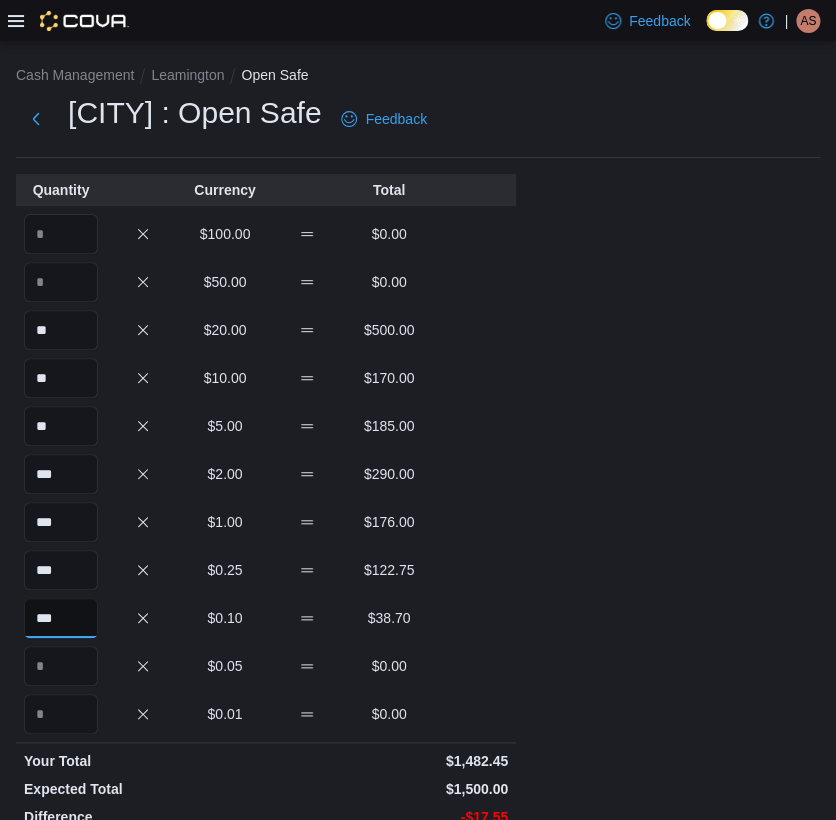 type on "***" 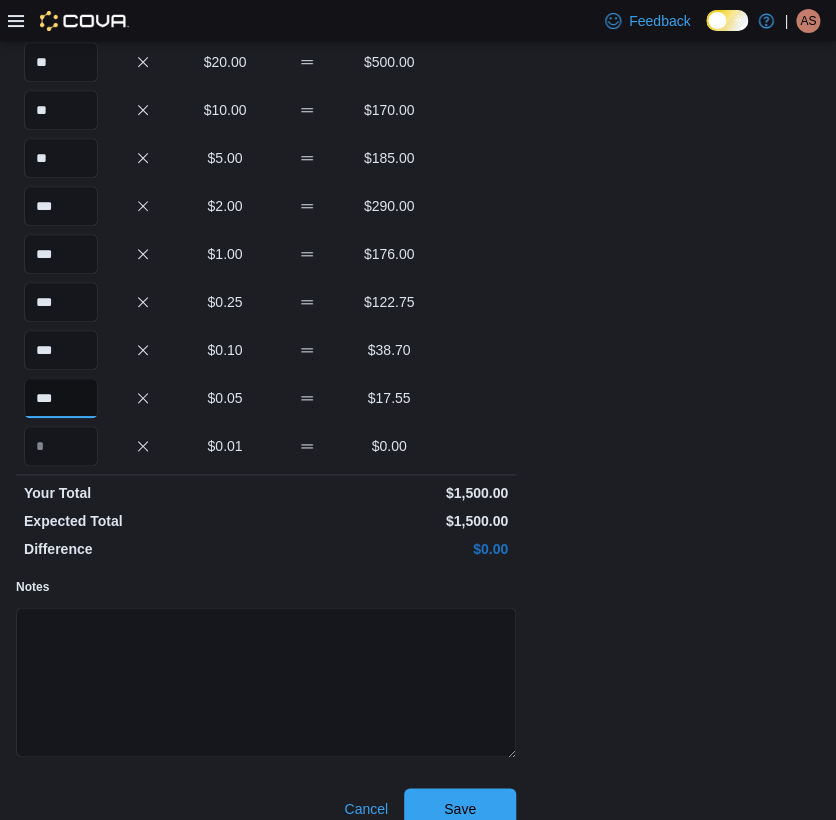 scroll, scrollTop: 293, scrollLeft: 0, axis: vertical 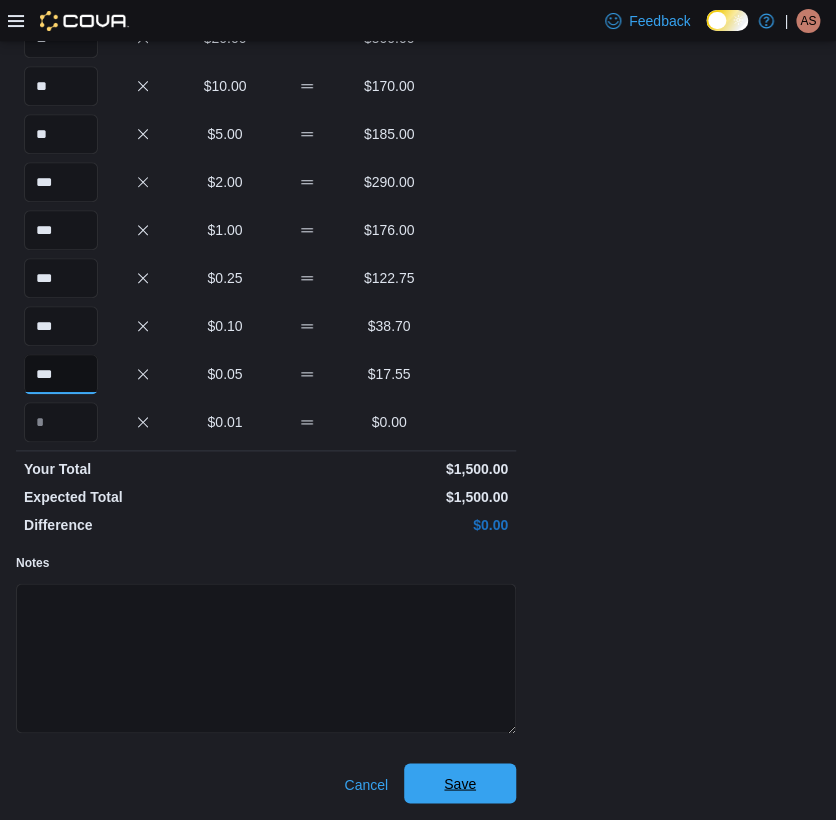 type on "***" 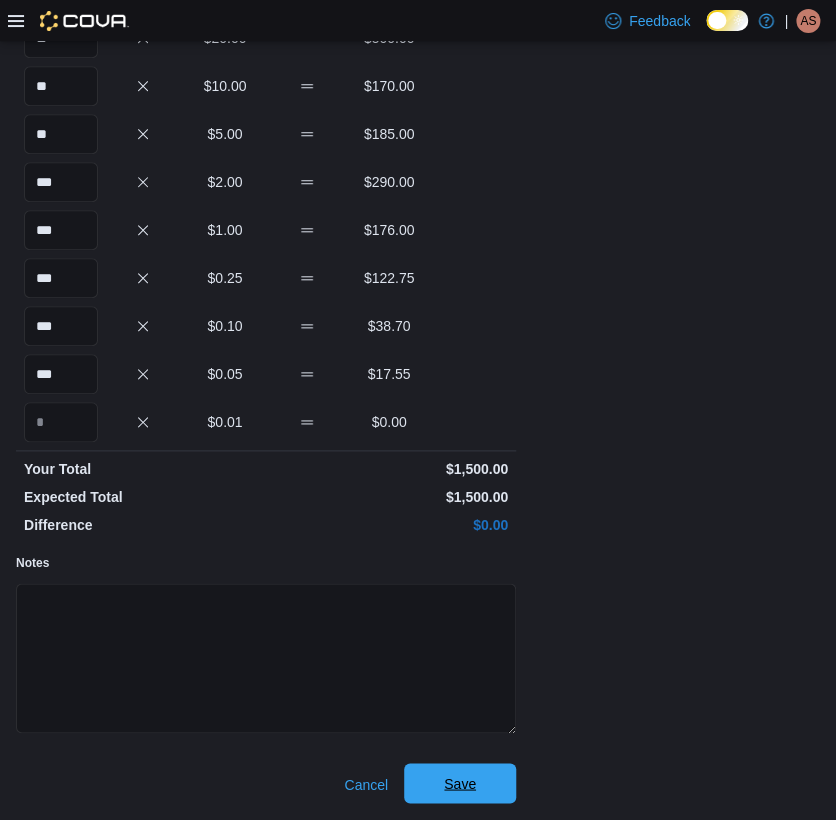 click on "Save" at bounding box center (460, 783) 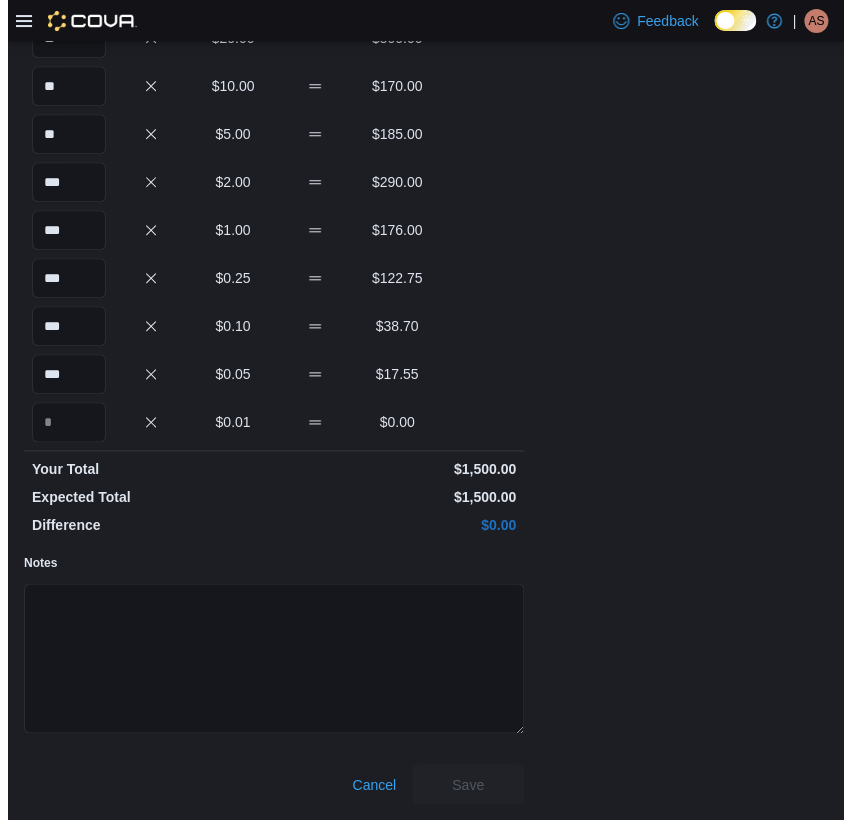 scroll, scrollTop: 0, scrollLeft: 0, axis: both 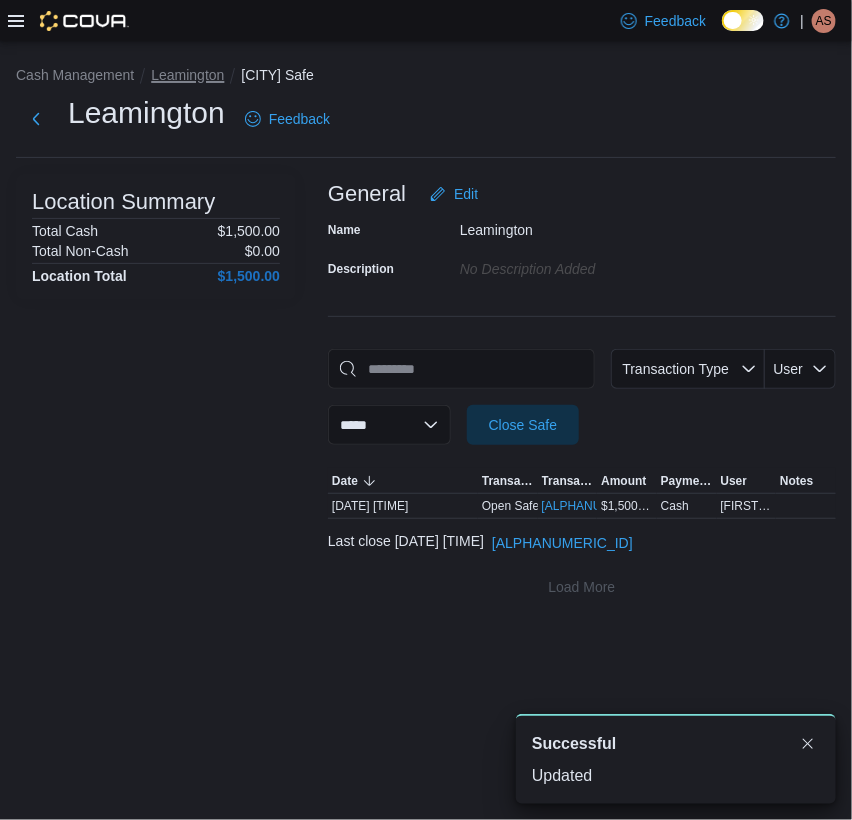 click on "Leamington" at bounding box center [187, 75] 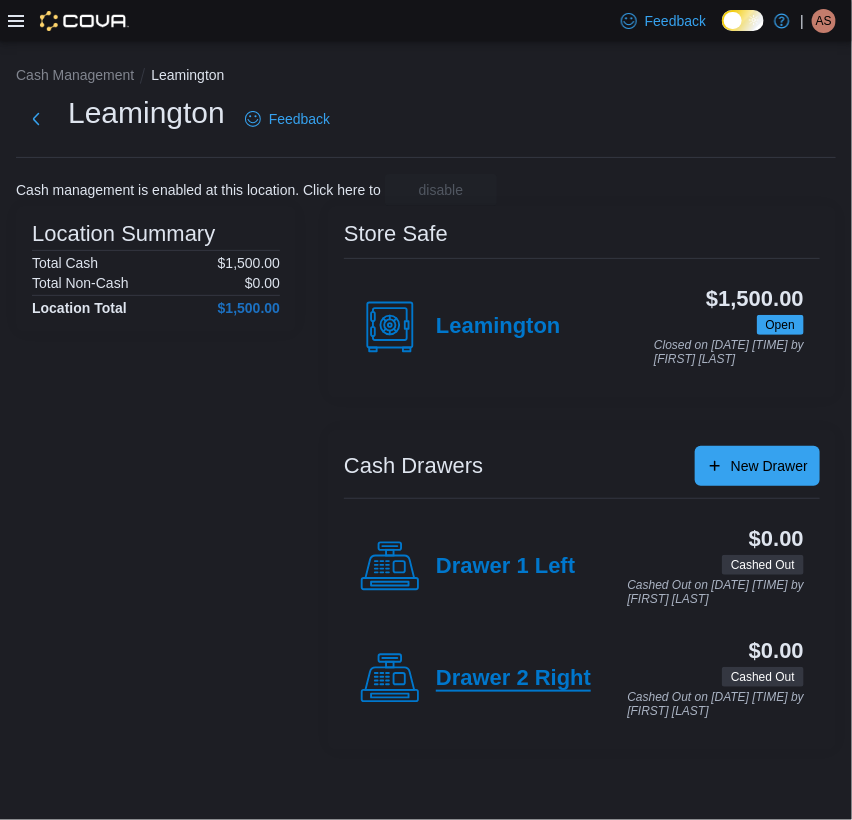 click on "Drawer 2 Right" at bounding box center (513, 679) 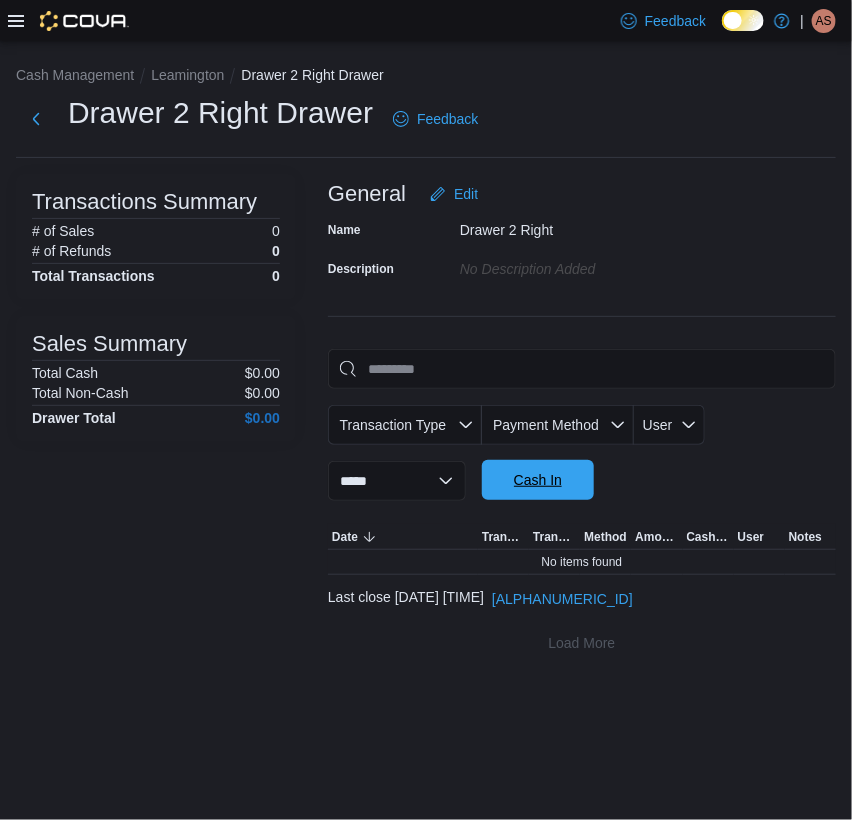 click on "Cash In" at bounding box center (538, 480) 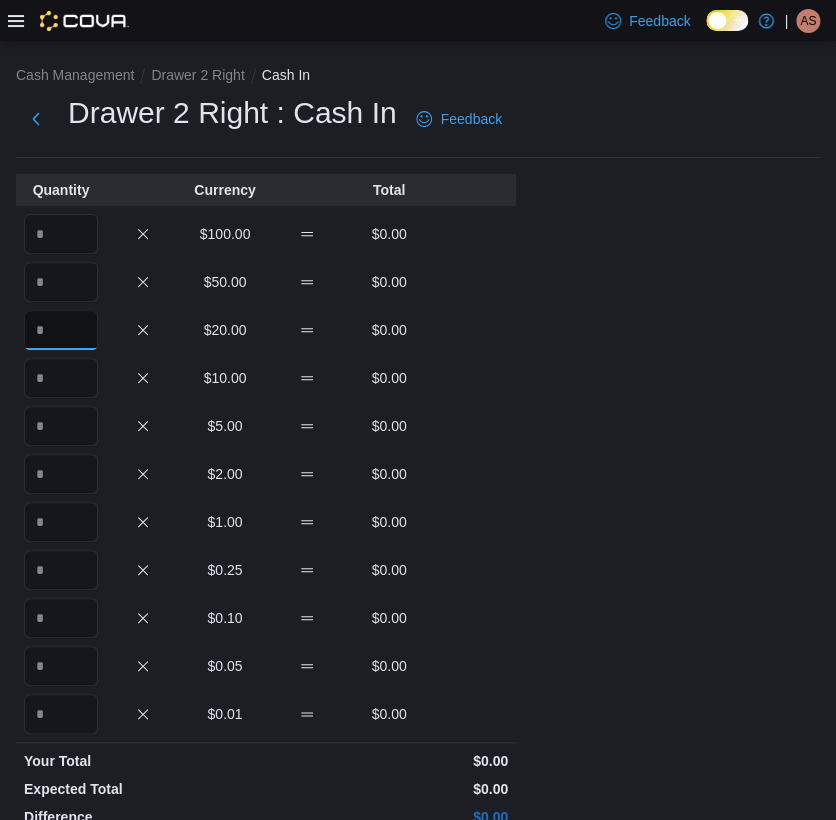 click at bounding box center [61, 330] 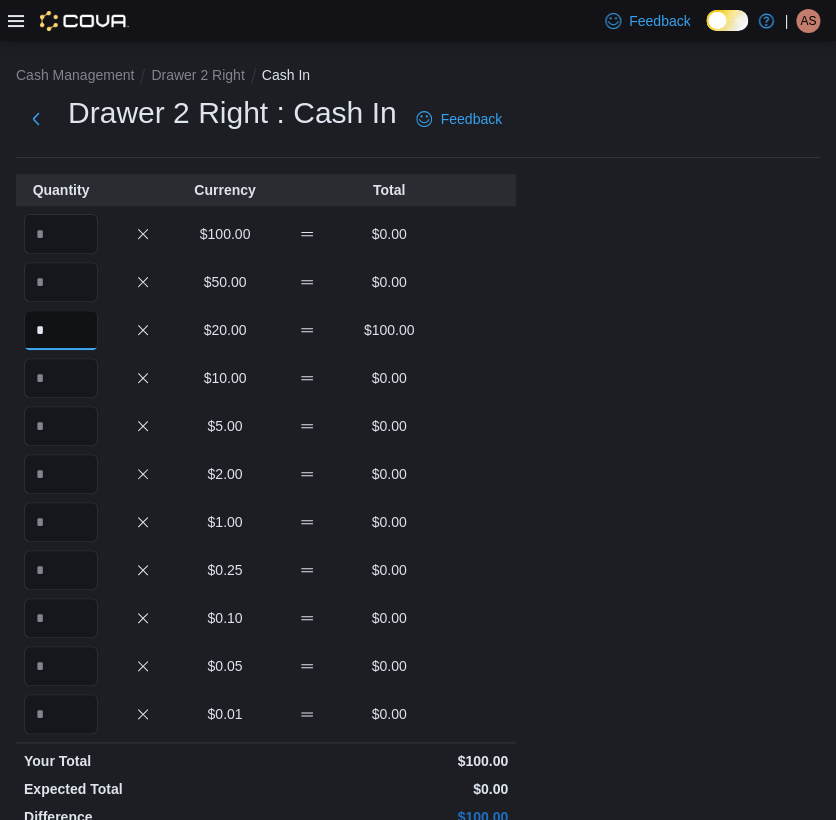 type on "*" 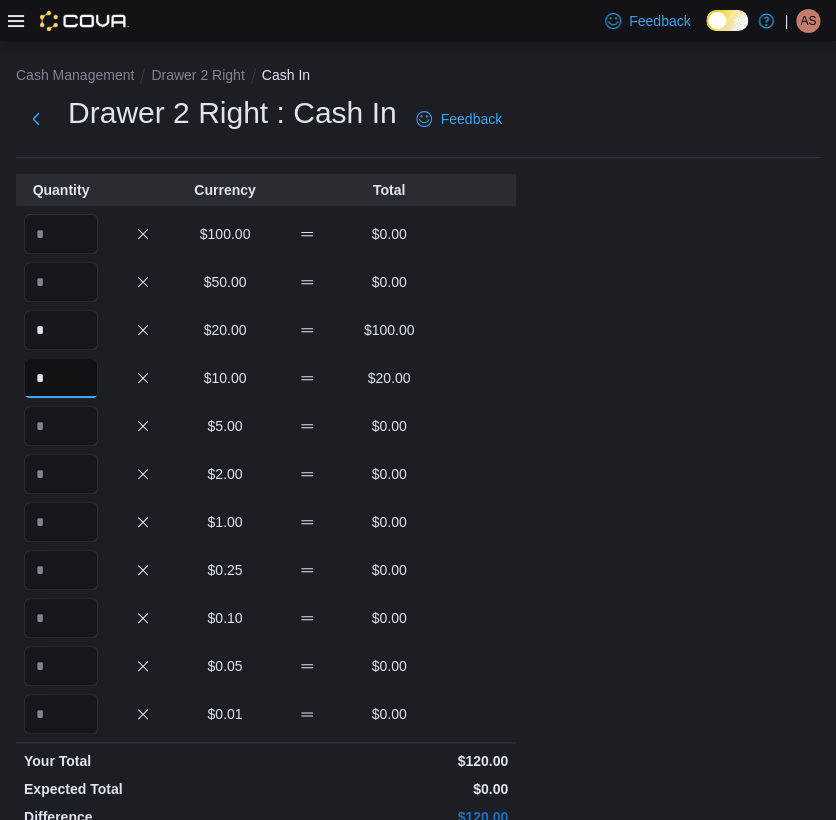 type on "*" 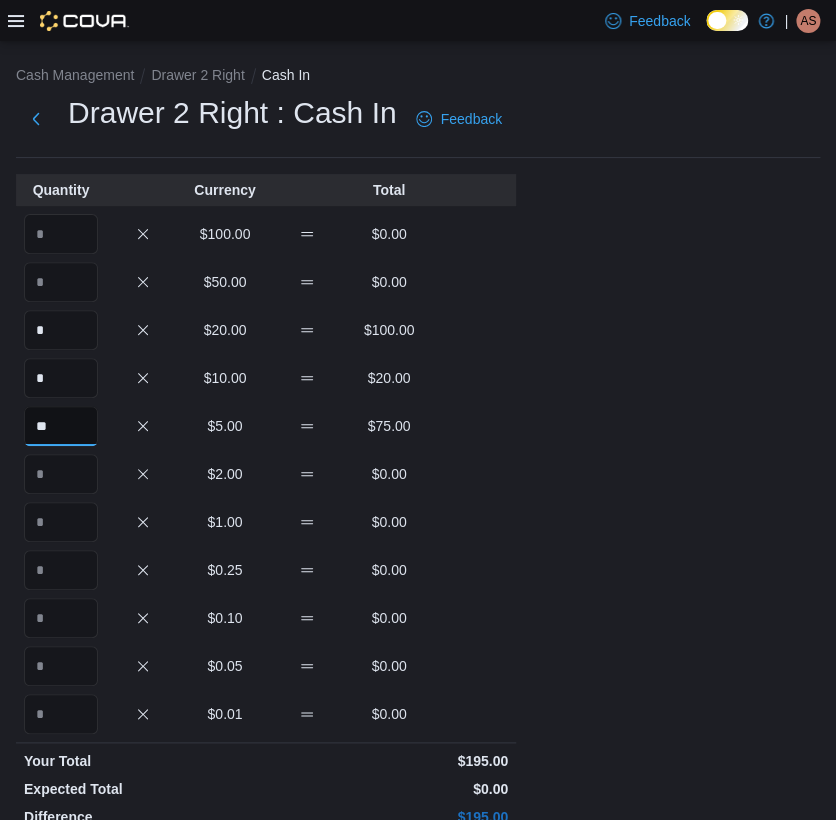 type on "**" 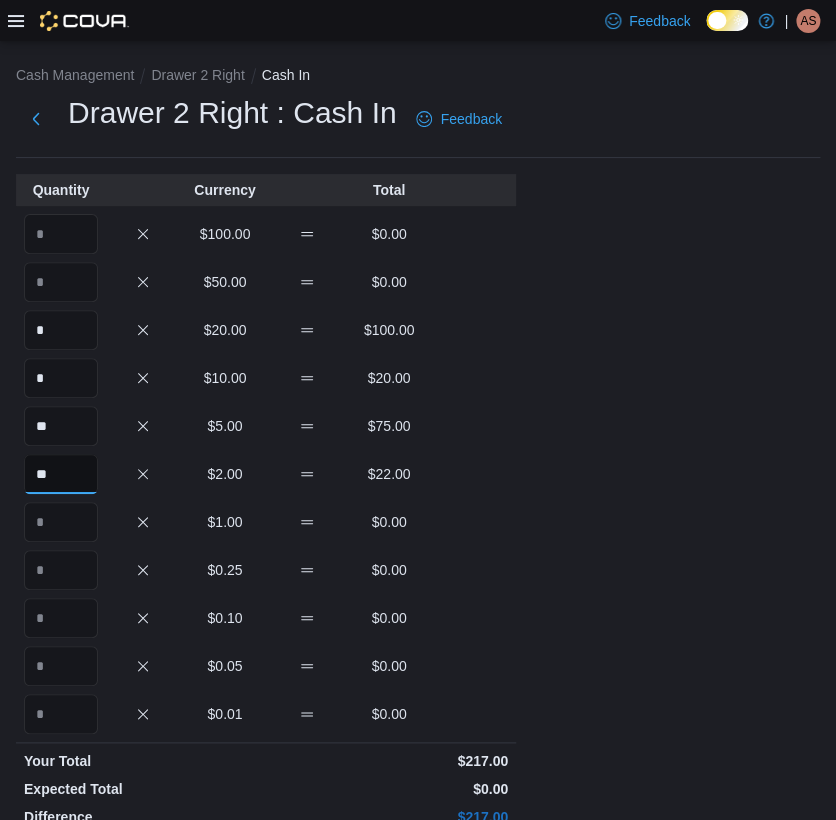 type on "**" 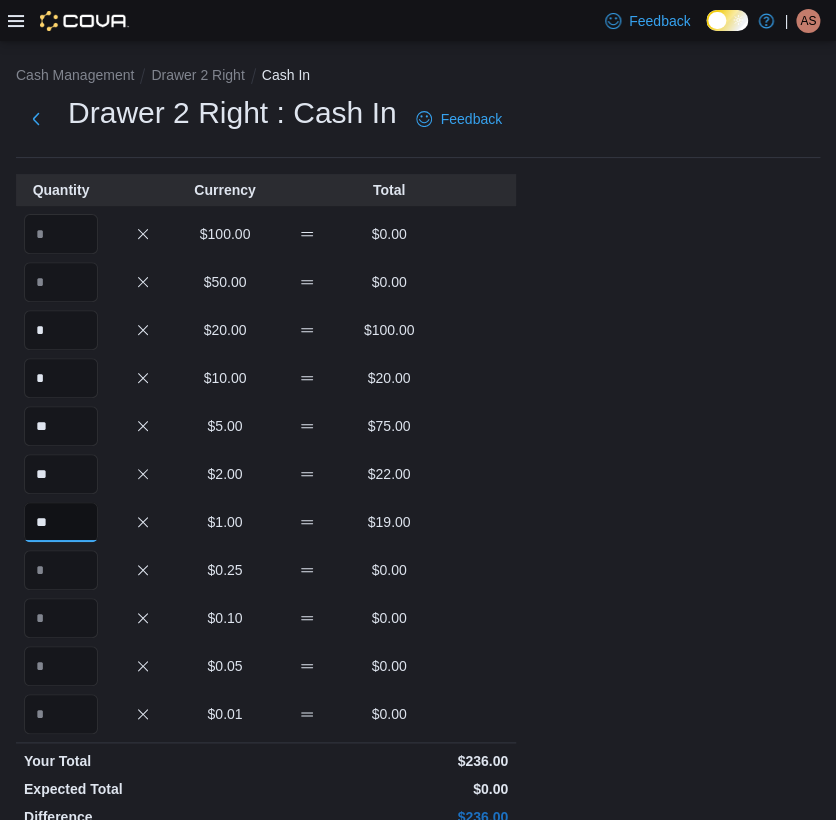 type on "**" 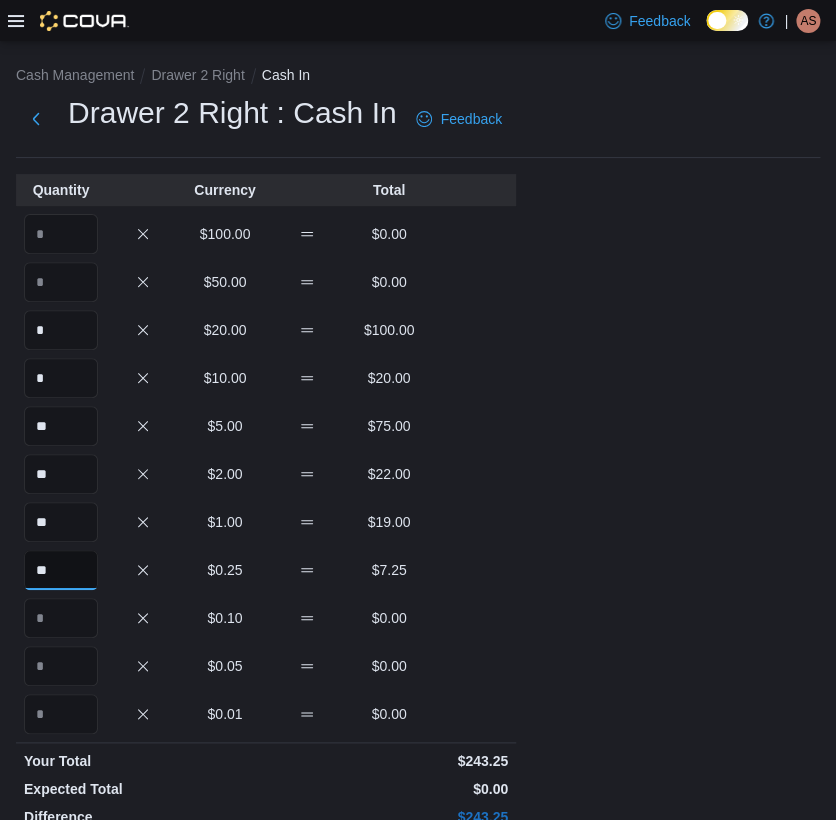 type on "**" 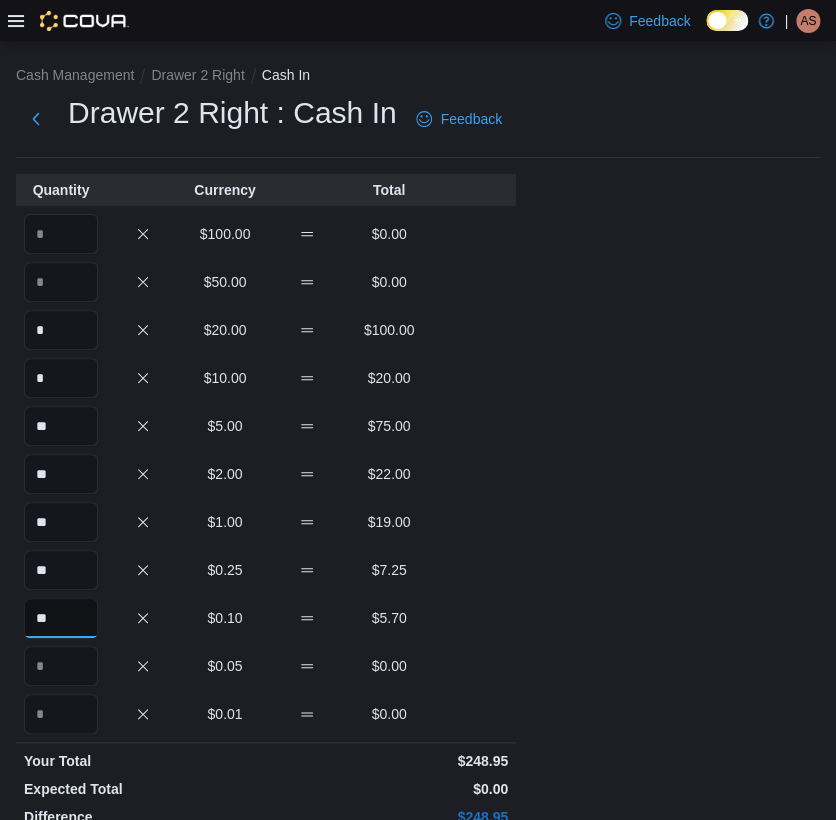 type on "**" 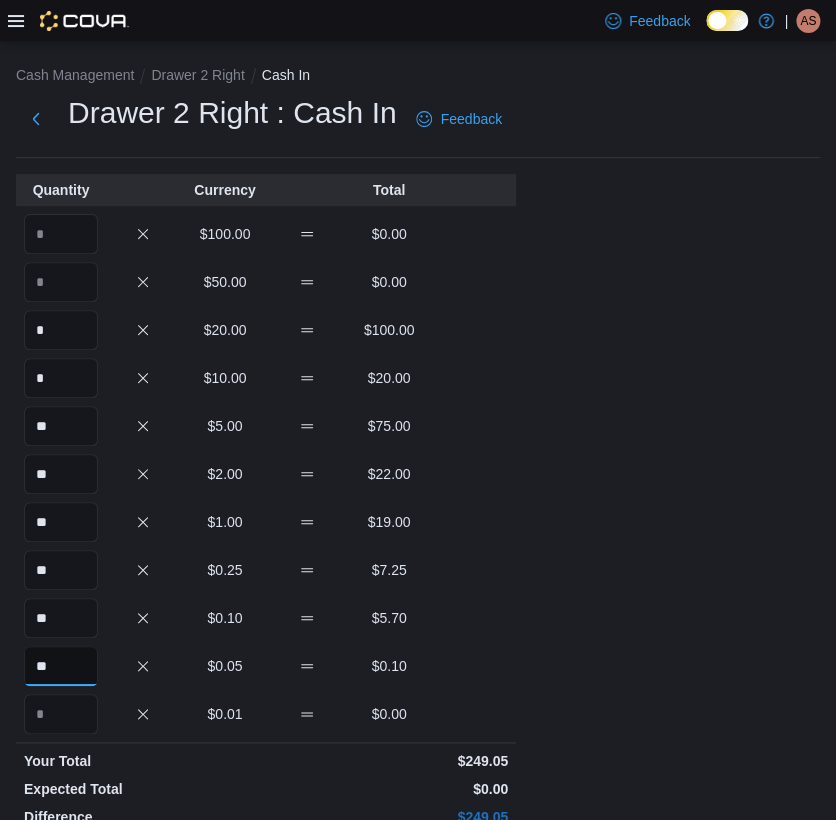 type on "**" 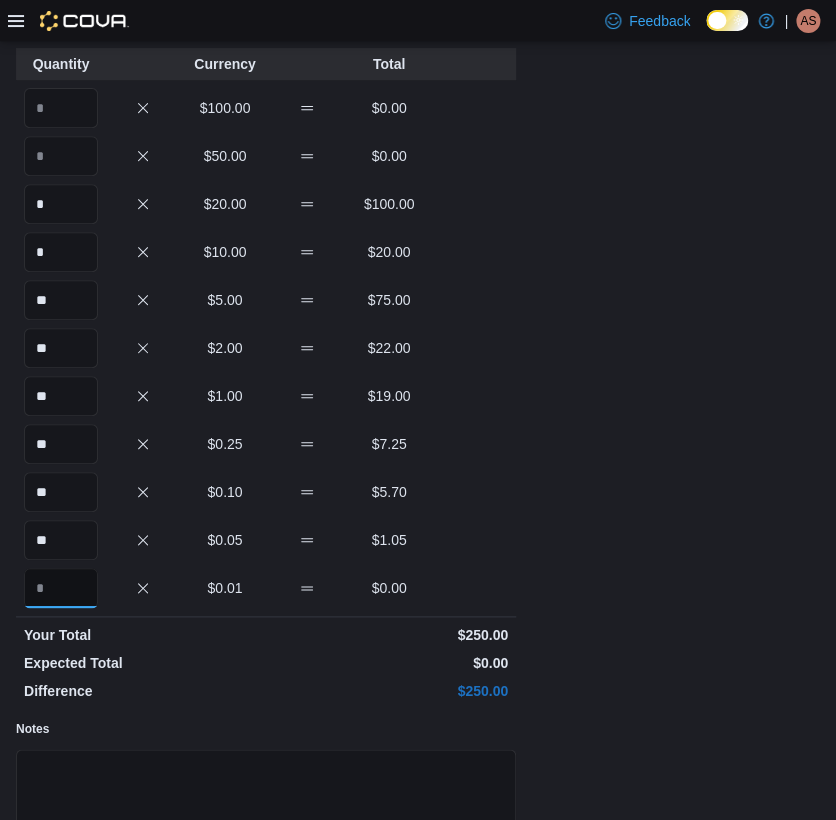 scroll, scrollTop: 293, scrollLeft: 0, axis: vertical 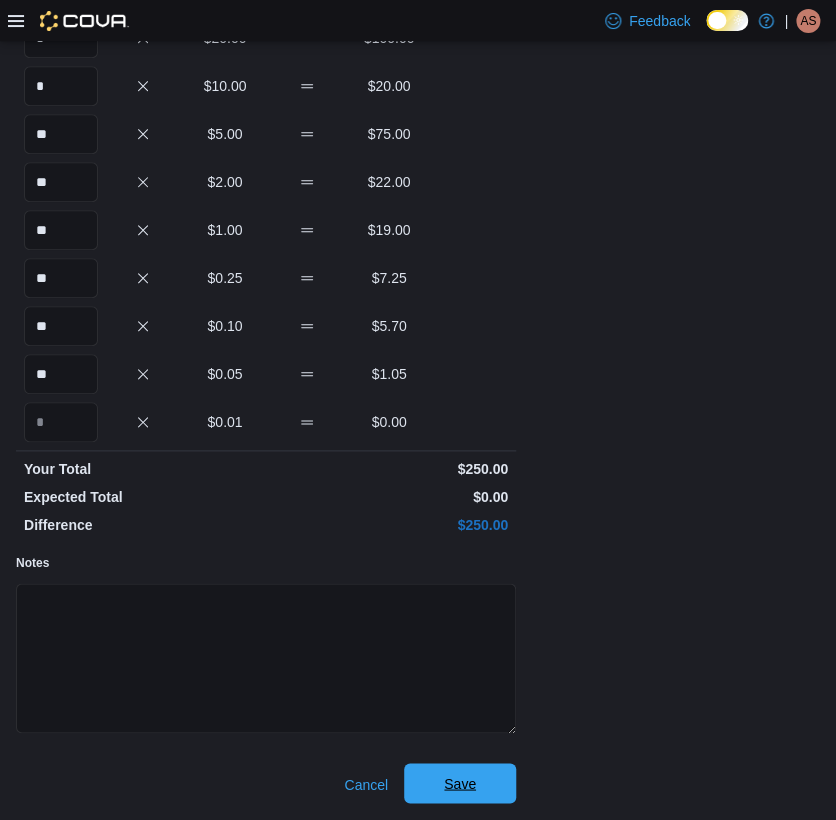 click on "Save" at bounding box center [460, 783] 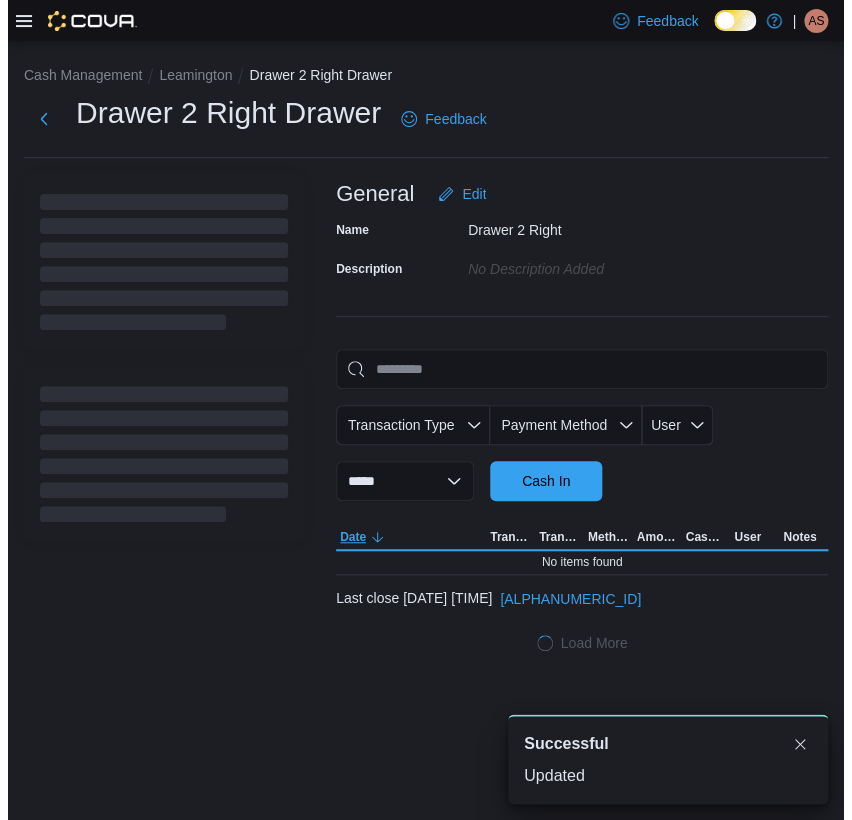 scroll, scrollTop: 0, scrollLeft: 0, axis: both 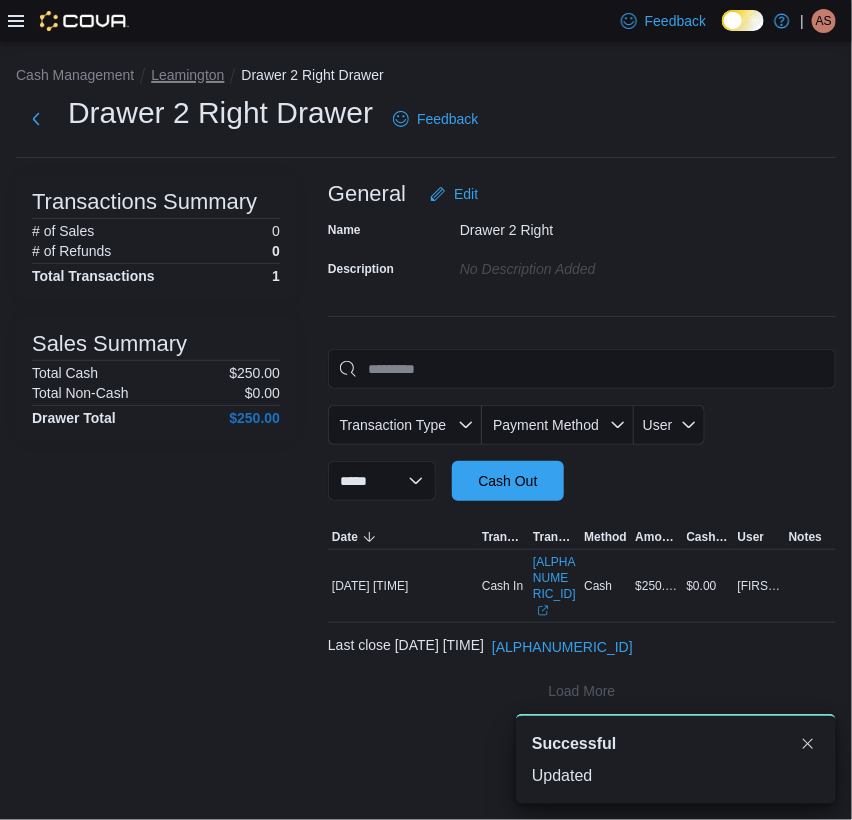 click on "Leamington" at bounding box center [187, 75] 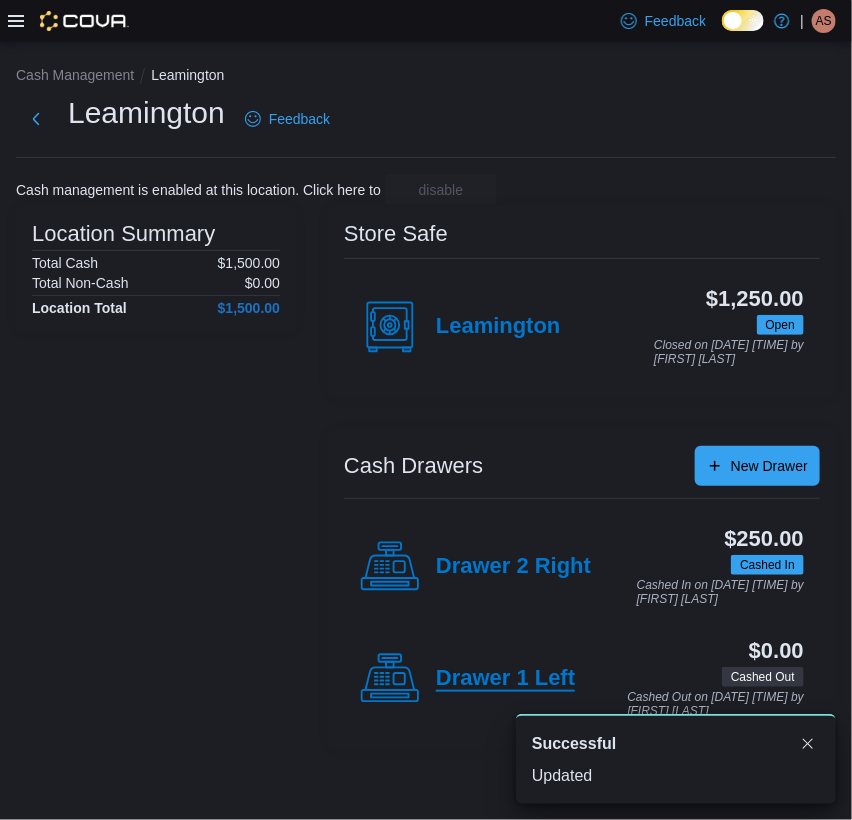 click on "Drawer 1 Left" at bounding box center [505, 679] 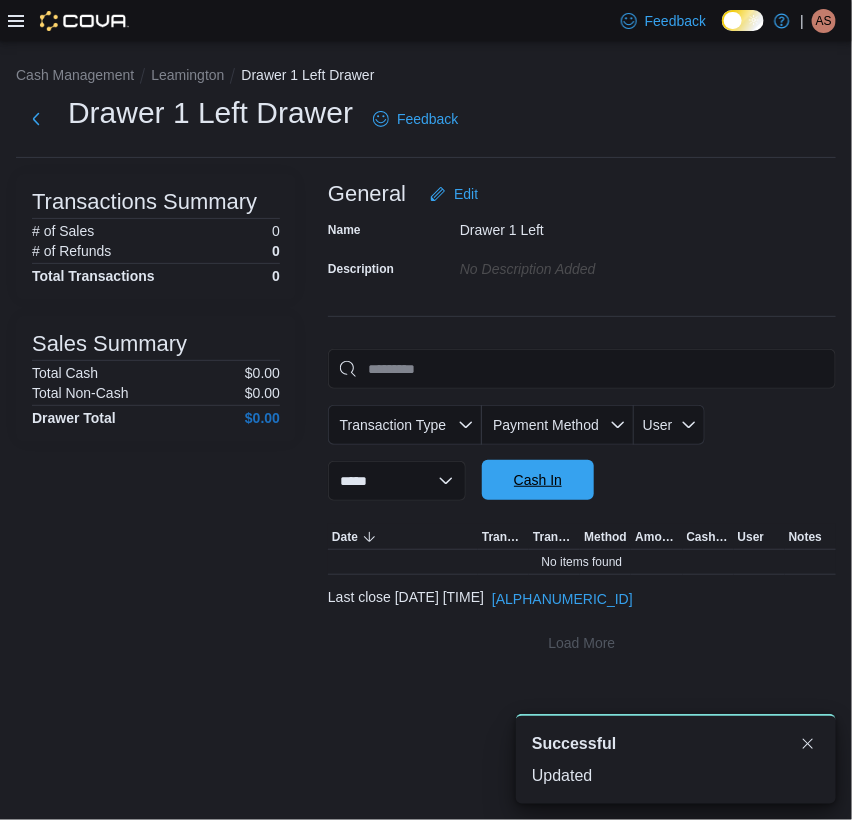 click on "Cash In" at bounding box center [538, 480] 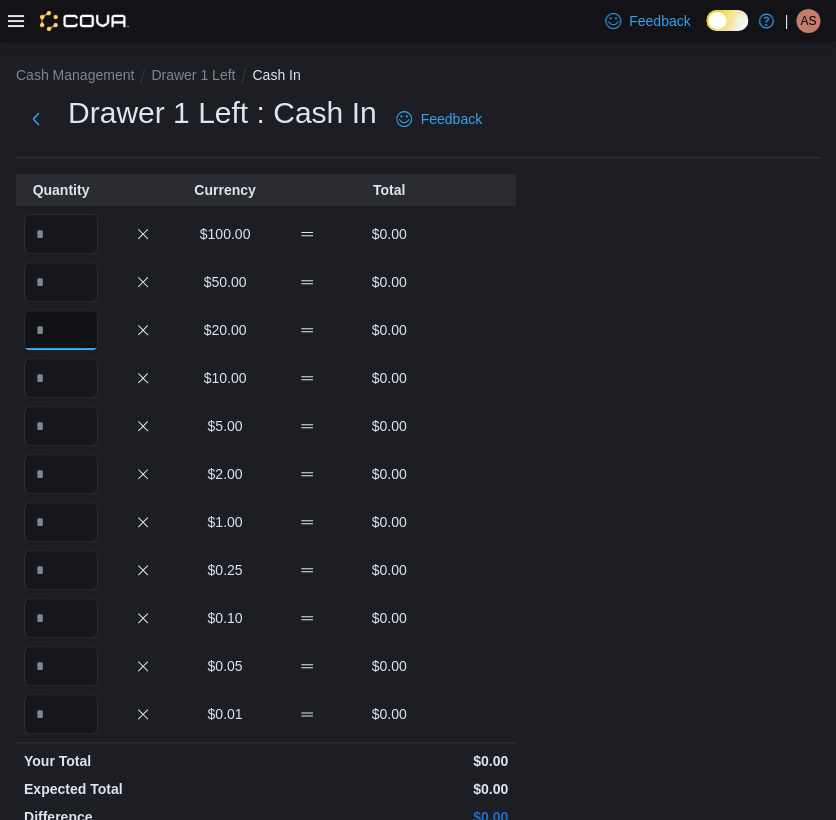 click at bounding box center (61, 330) 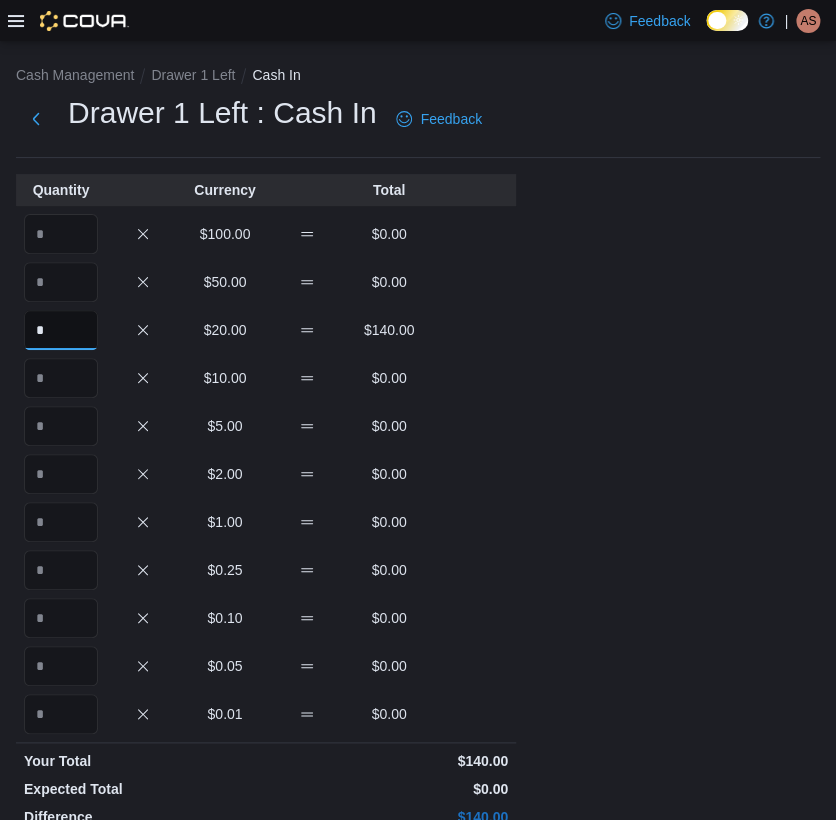 type on "*" 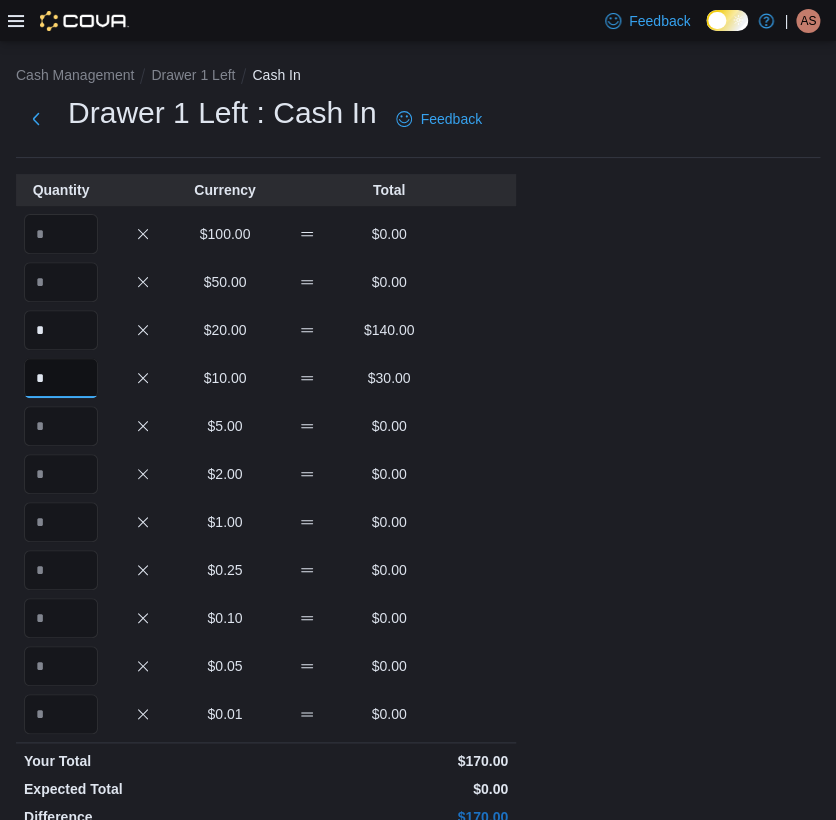 type on "*" 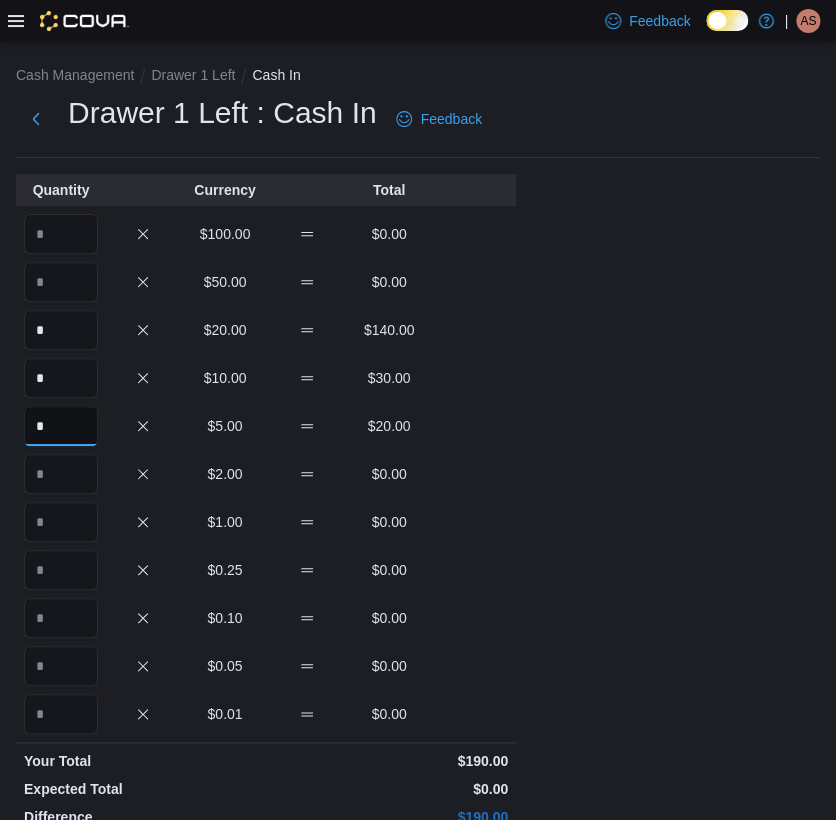 type on "*" 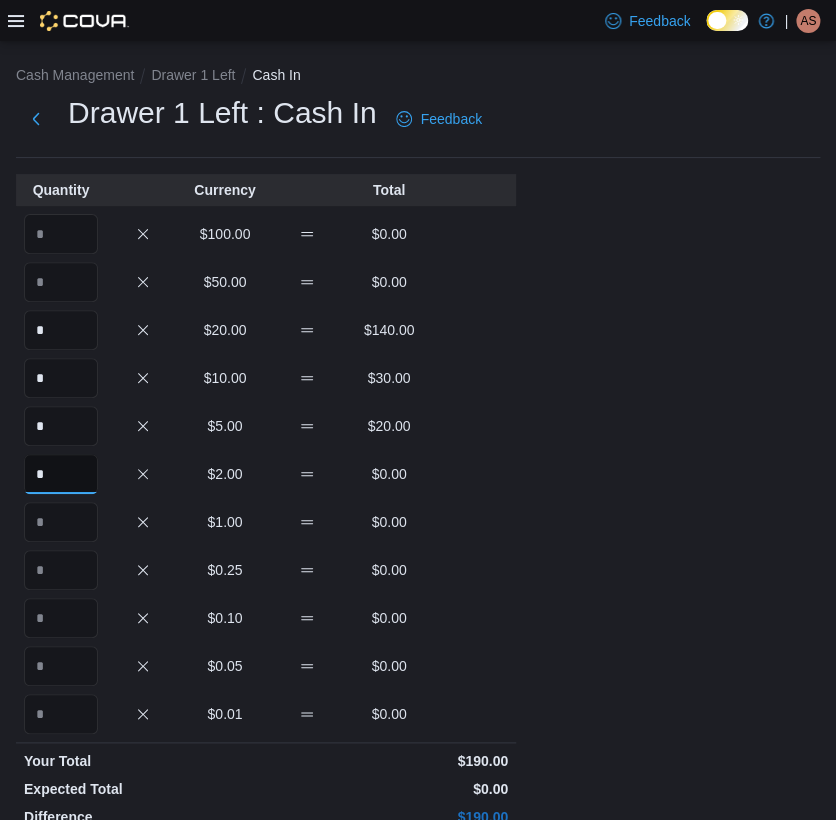 type on "*" 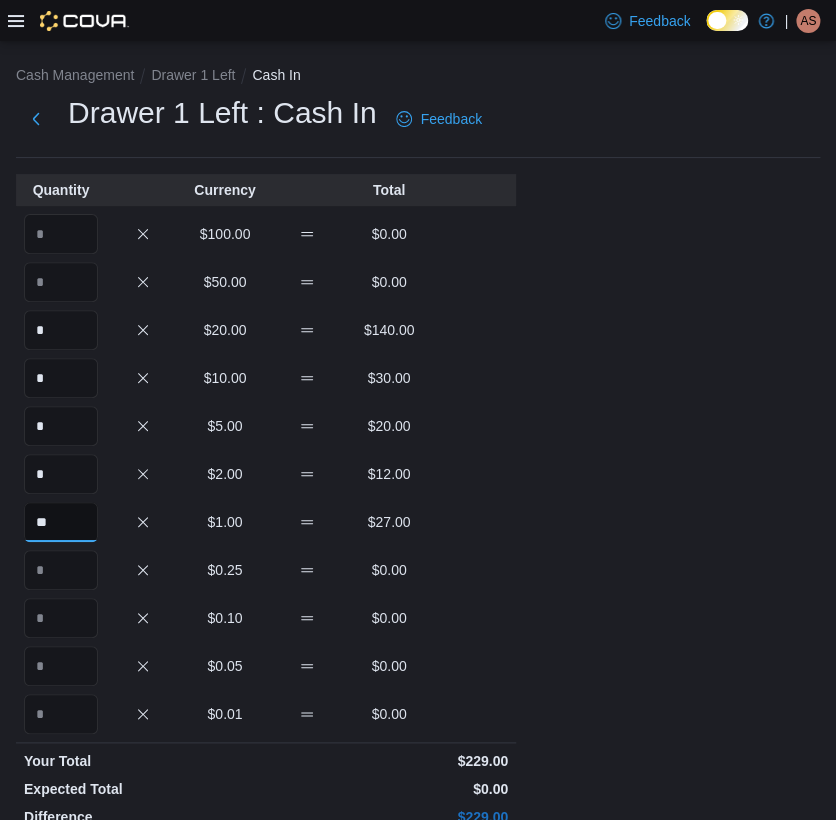 type on "**" 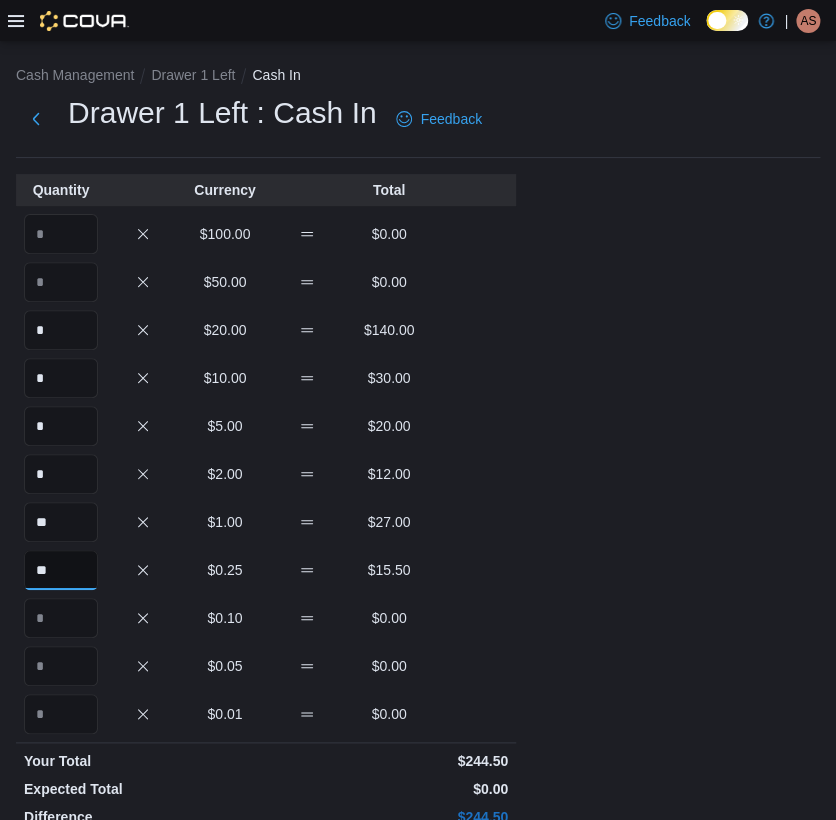 type on "**" 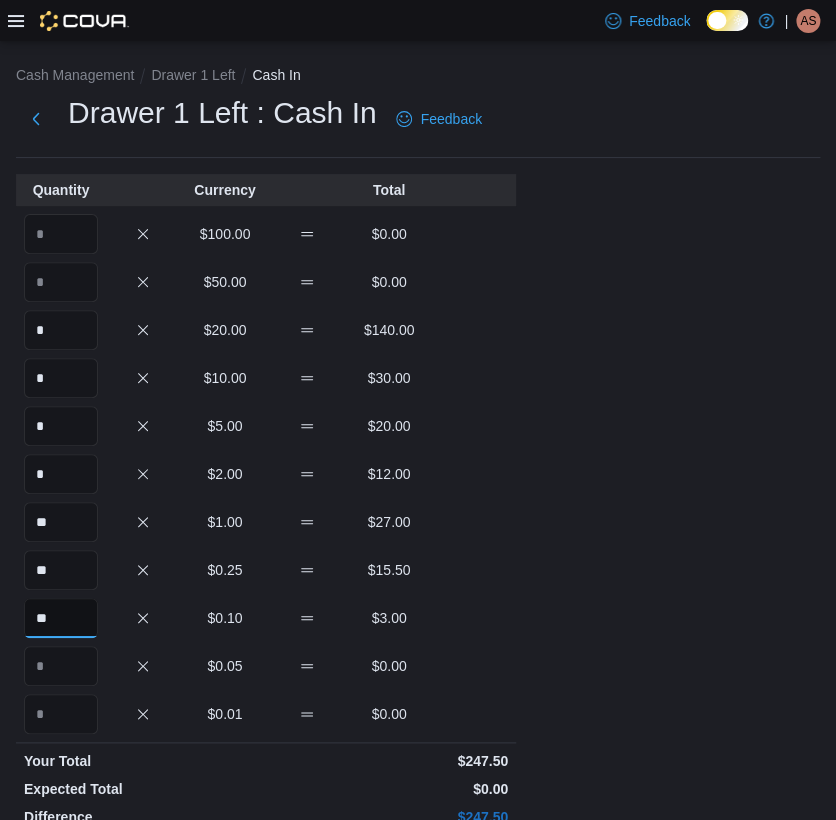 type on "**" 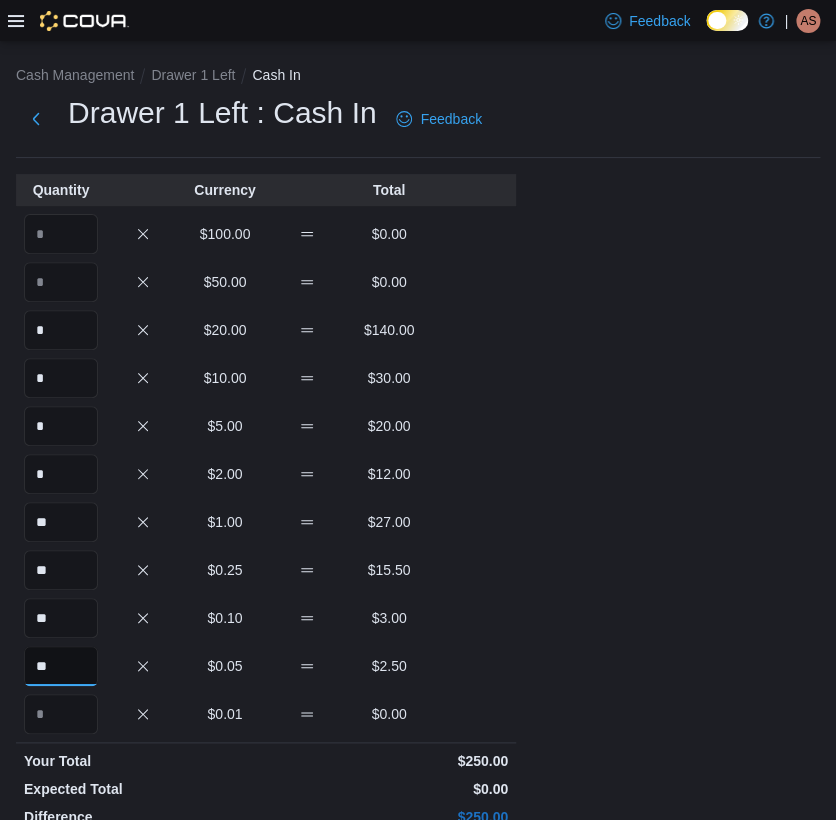 type on "**" 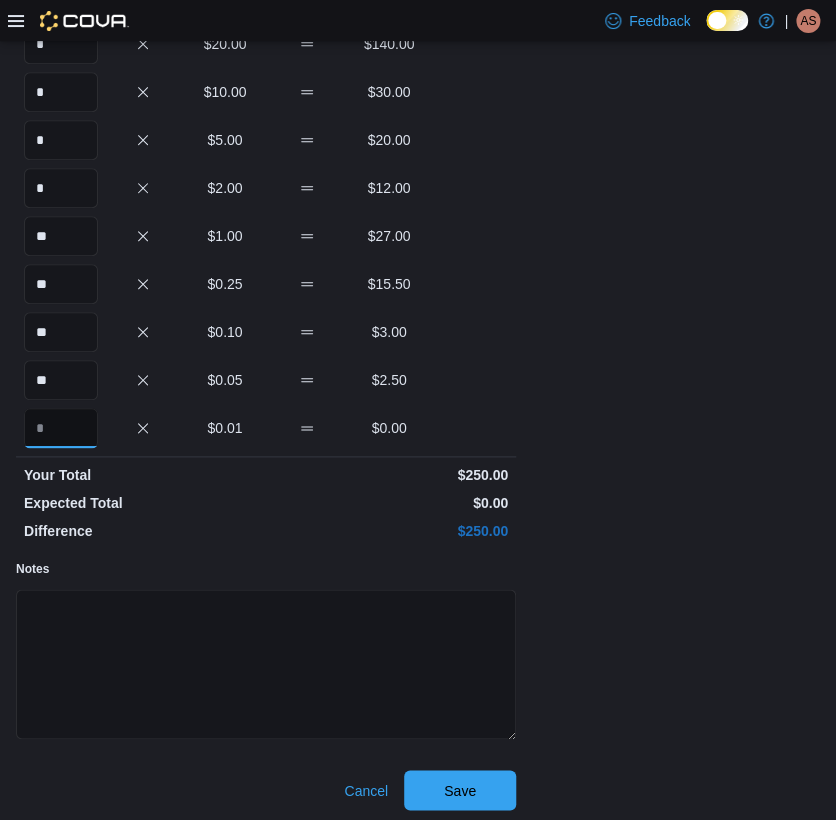 scroll, scrollTop: 293, scrollLeft: 0, axis: vertical 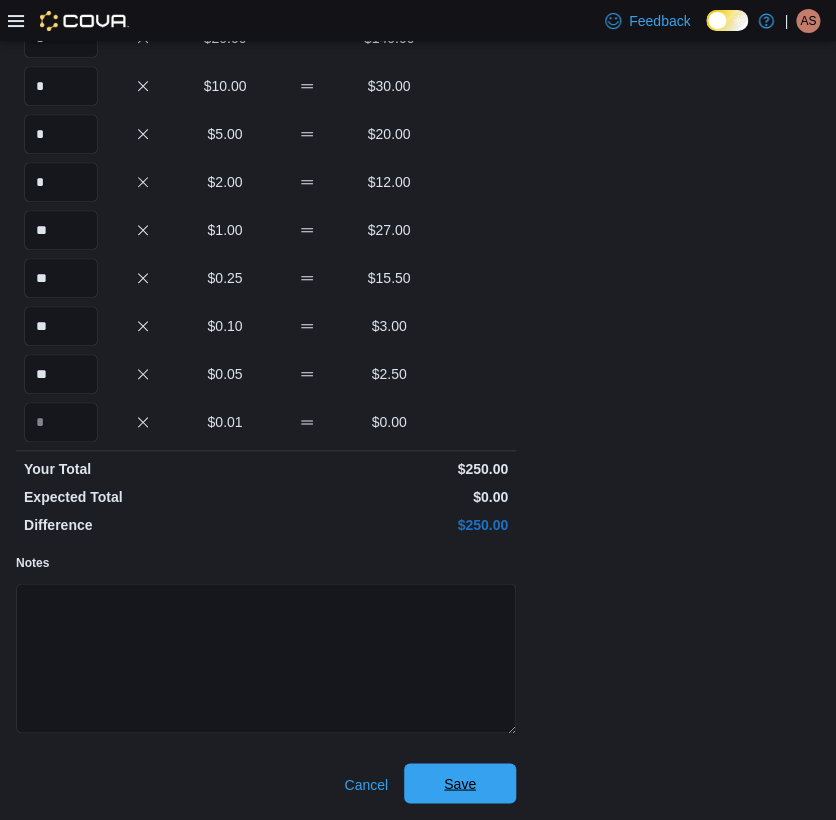 click on "Save" at bounding box center (460, 783) 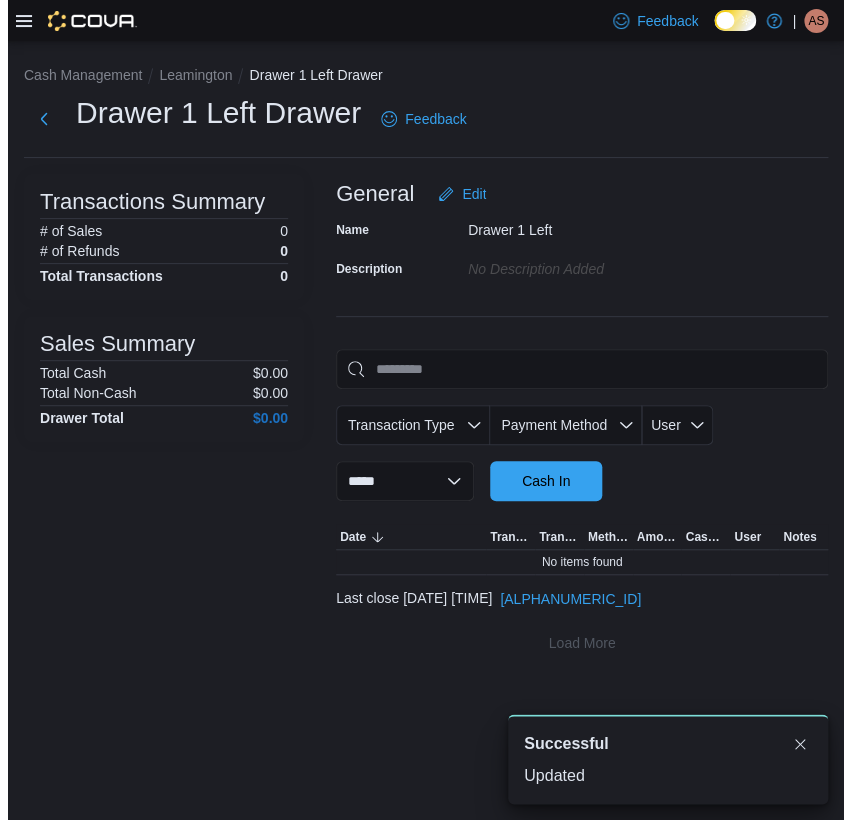 scroll, scrollTop: 0, scrollLeft: 0, axis: both 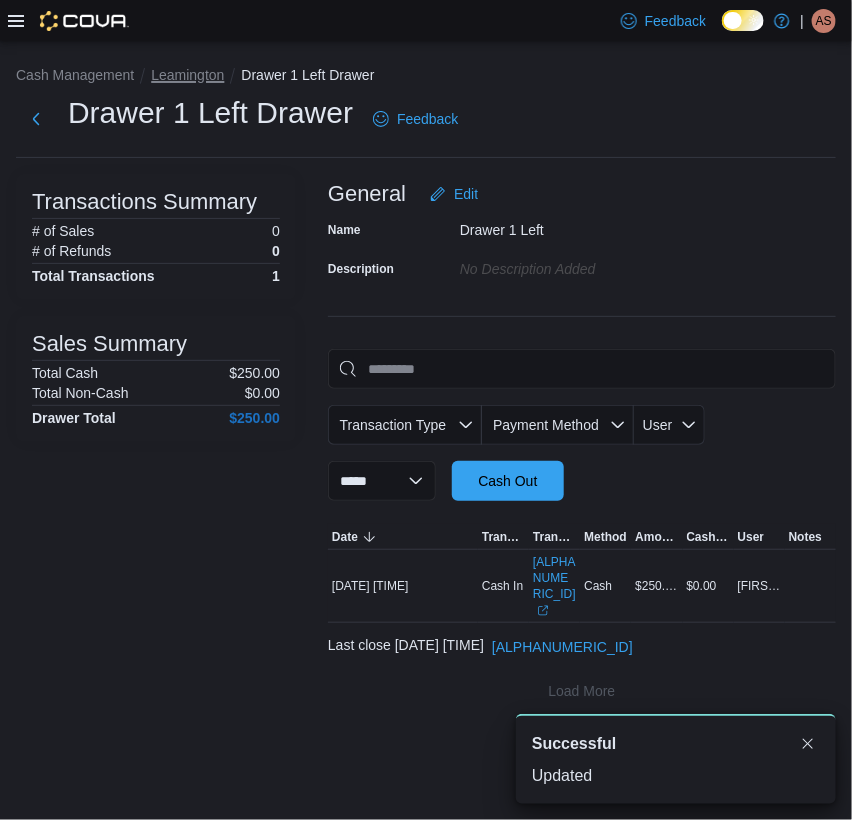 click on "Leamington" at bounding box center [187, 75] 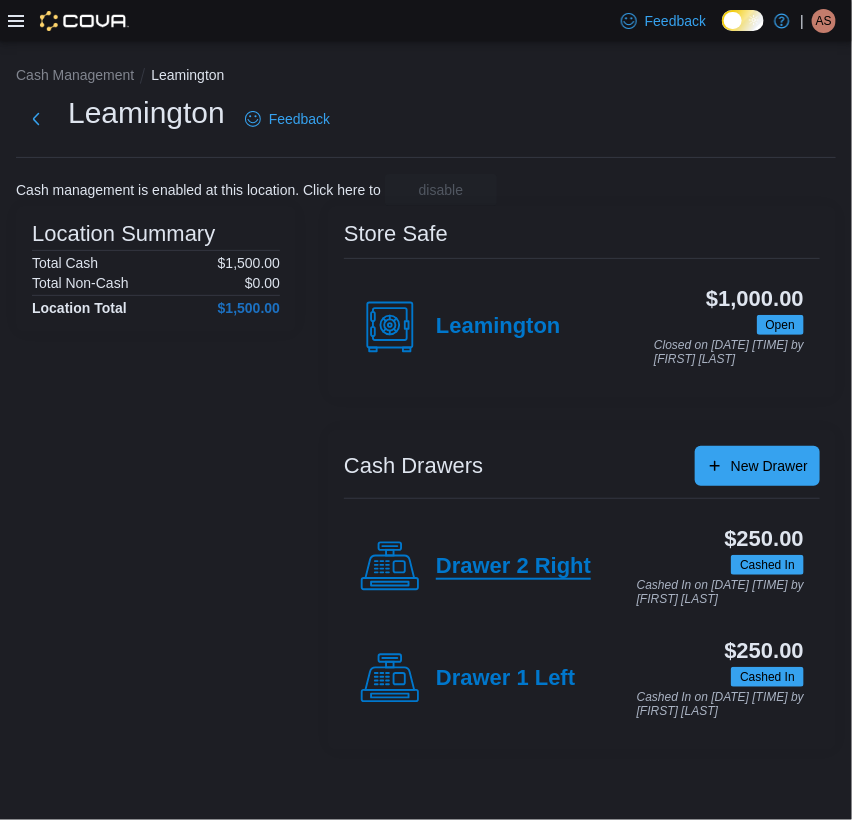 click on "Drawer 2 Right" at bounding box center (513, 567) 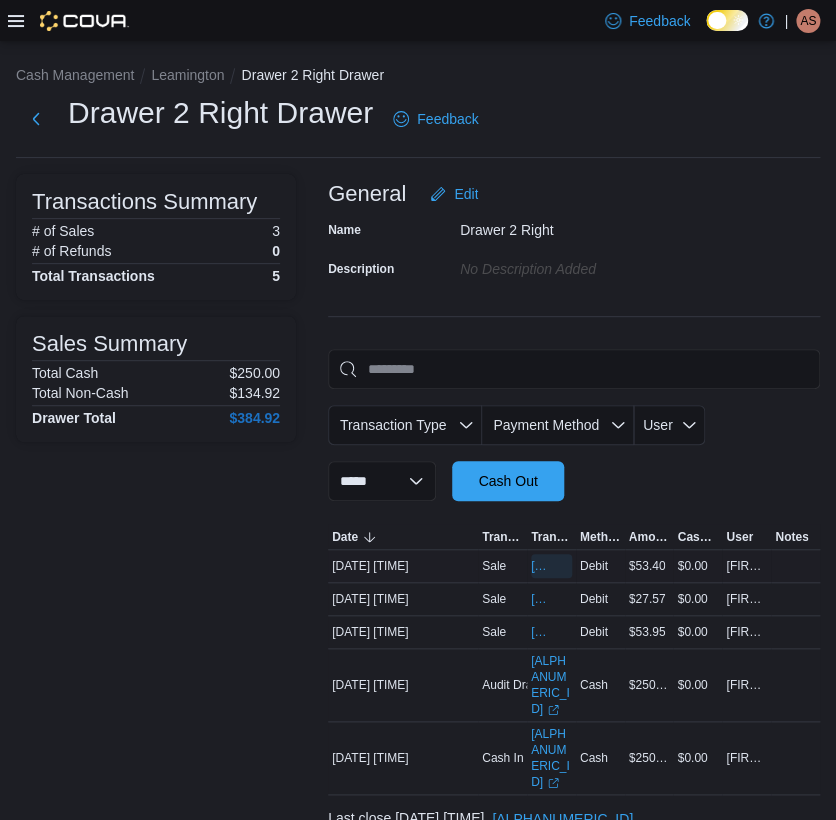 click on "[ALPHANUMERIC_ID]" at bounding box center [541, 566] 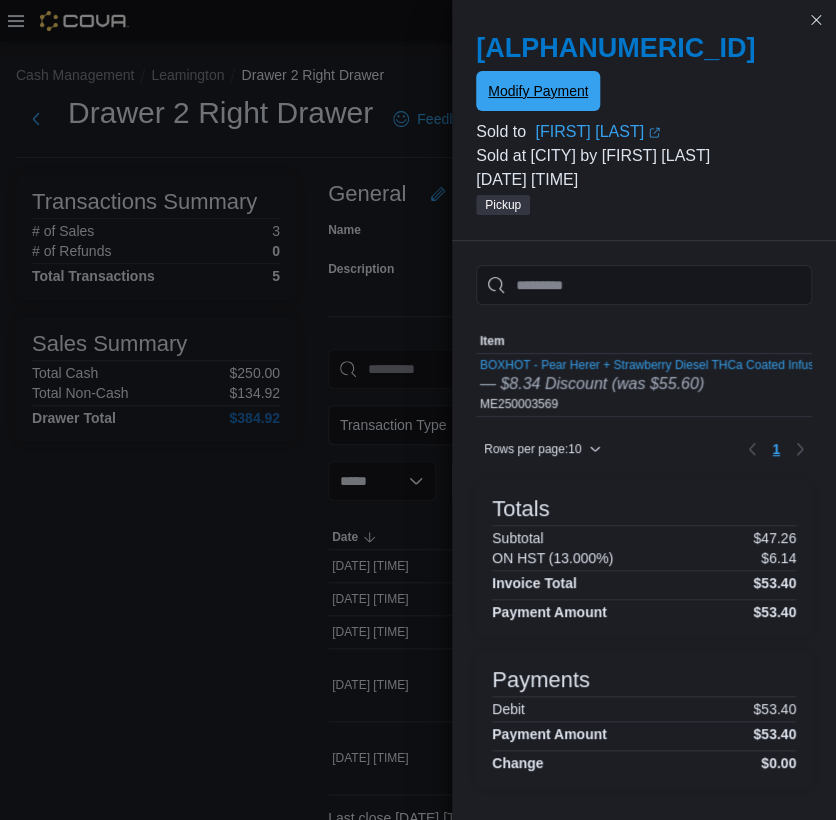 click on "Modify Payment" at bounding box center [538, 91] 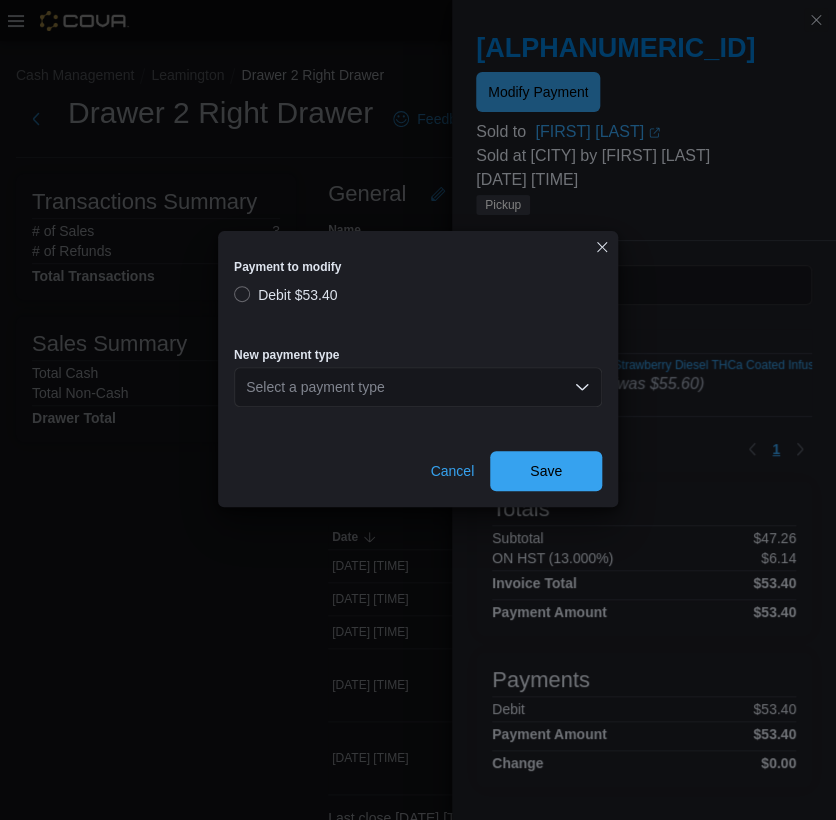 click on "Select a payment type" at bounding box center [418, 387] 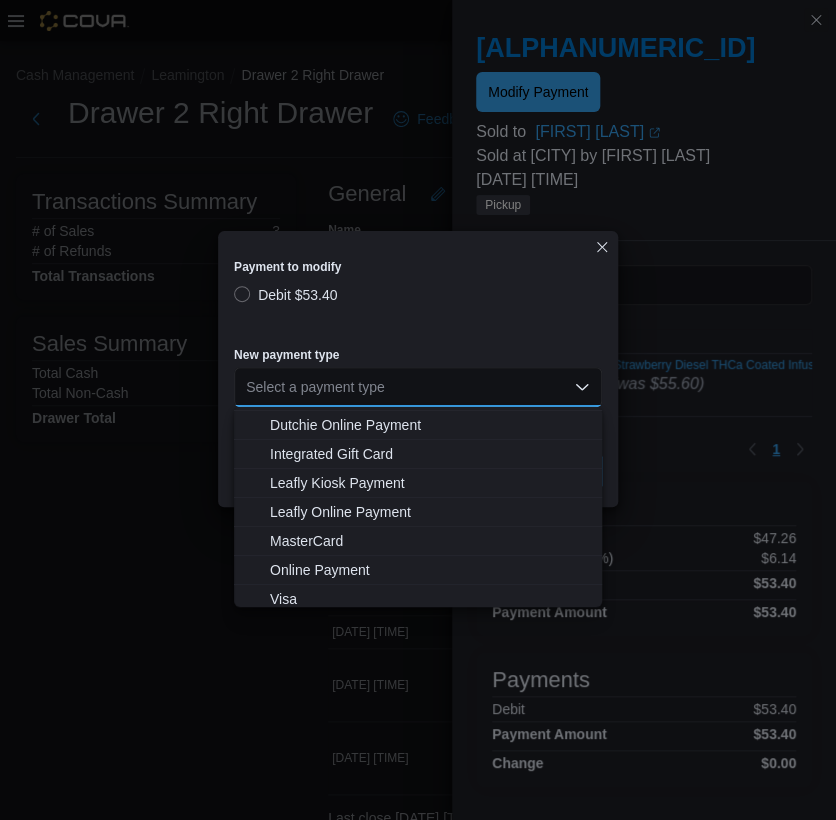 scroll, scrollTop: 148, scrollLeft: 0, axis: vertical 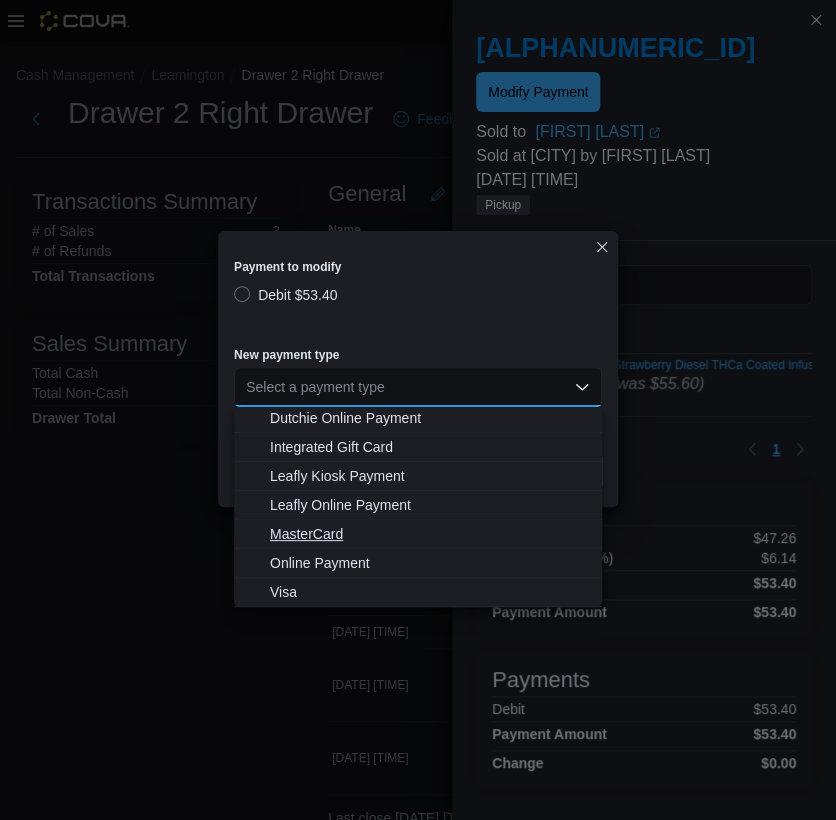 click on "MasterCard" at bounding box center [430, 534] 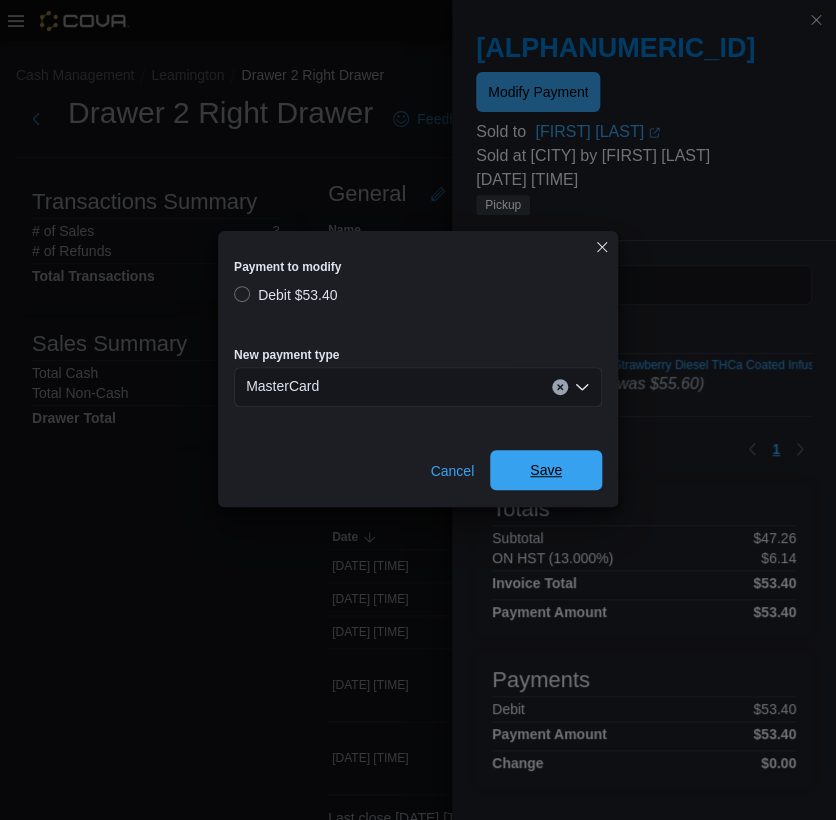 click on "Save" at bounding box center (546, 470) 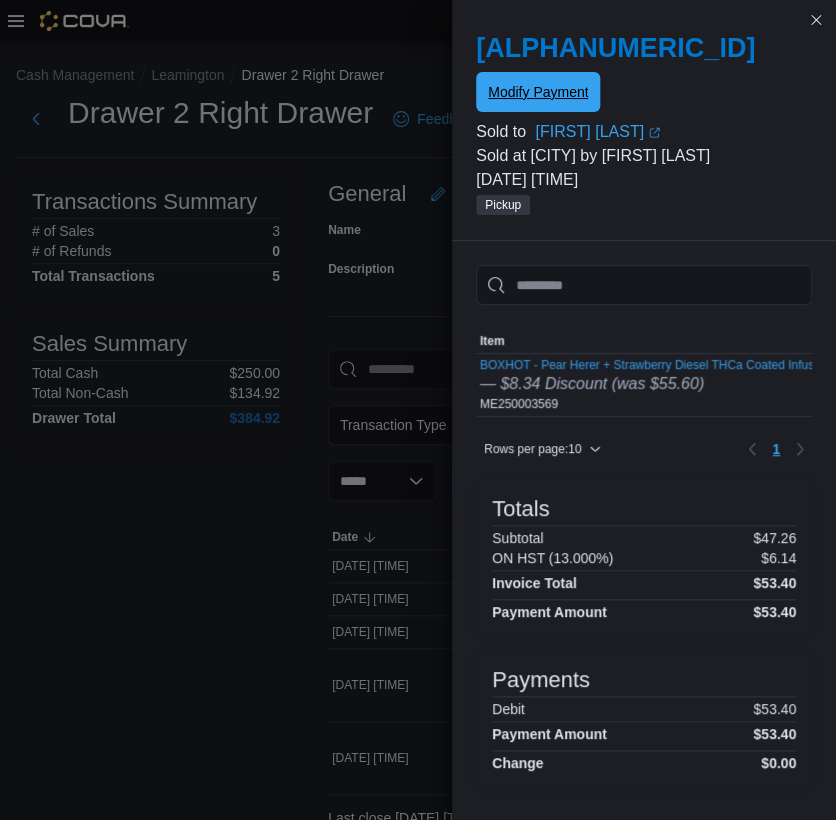 scroll, scrollTop: 0, scrollLeft: 0, axis: both 